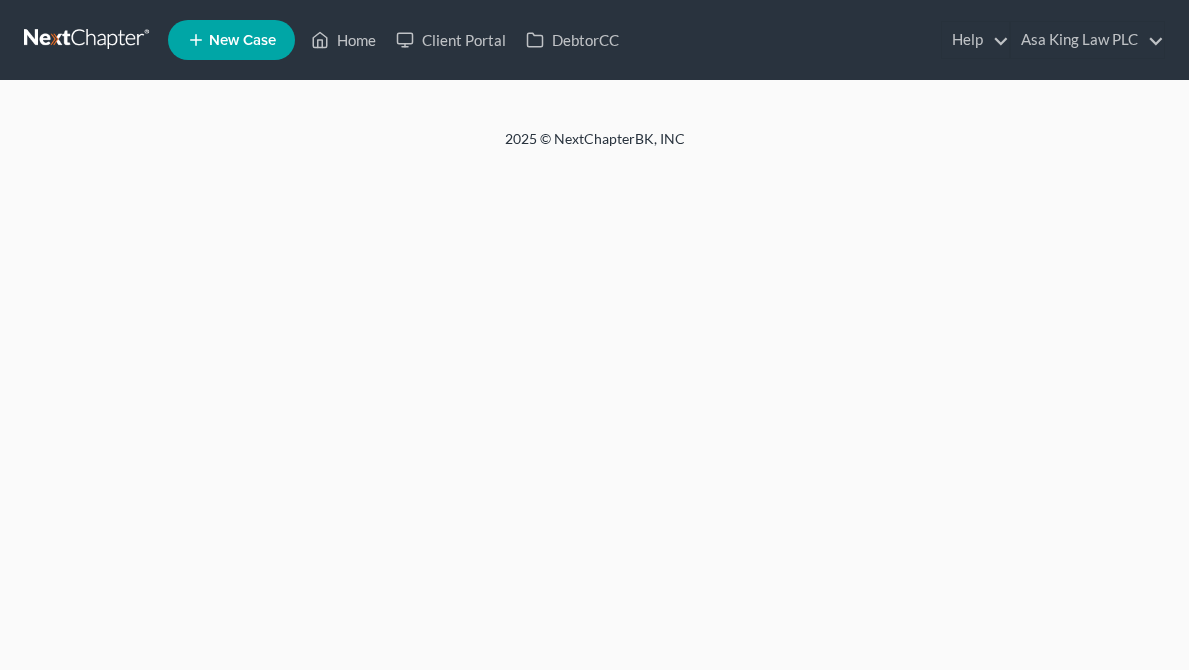 scroll, scrollTop: 0, scrollLeft: 0, axis: both 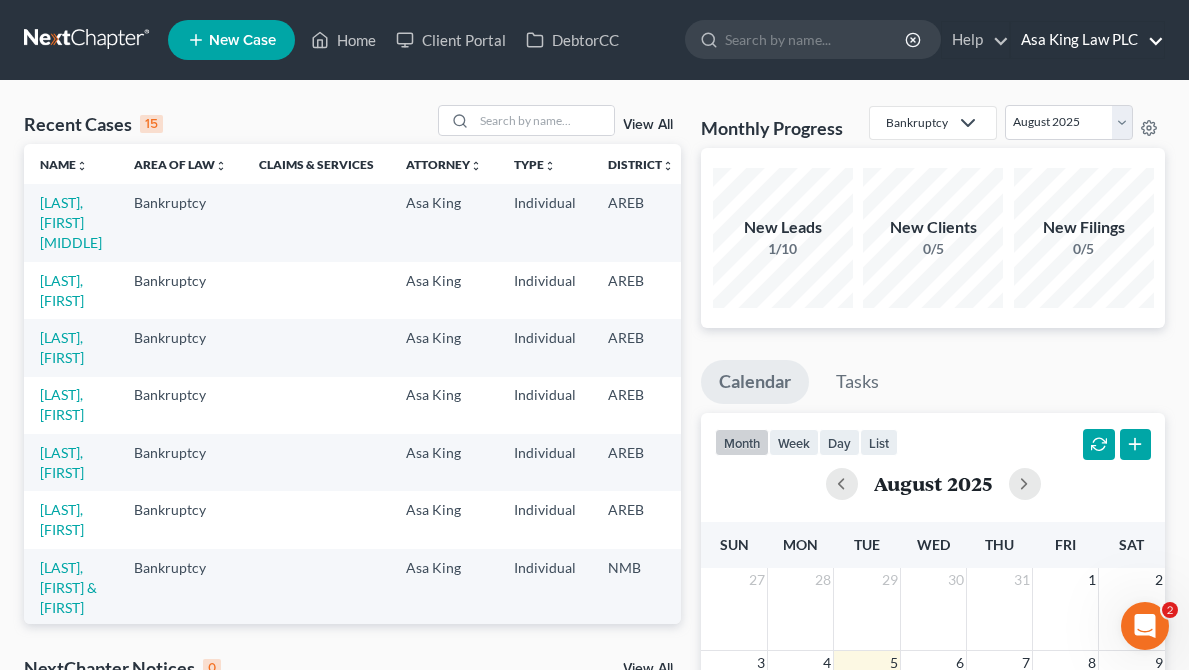 click on "Asa King Law PLC" at bounding box center [1087, 40] 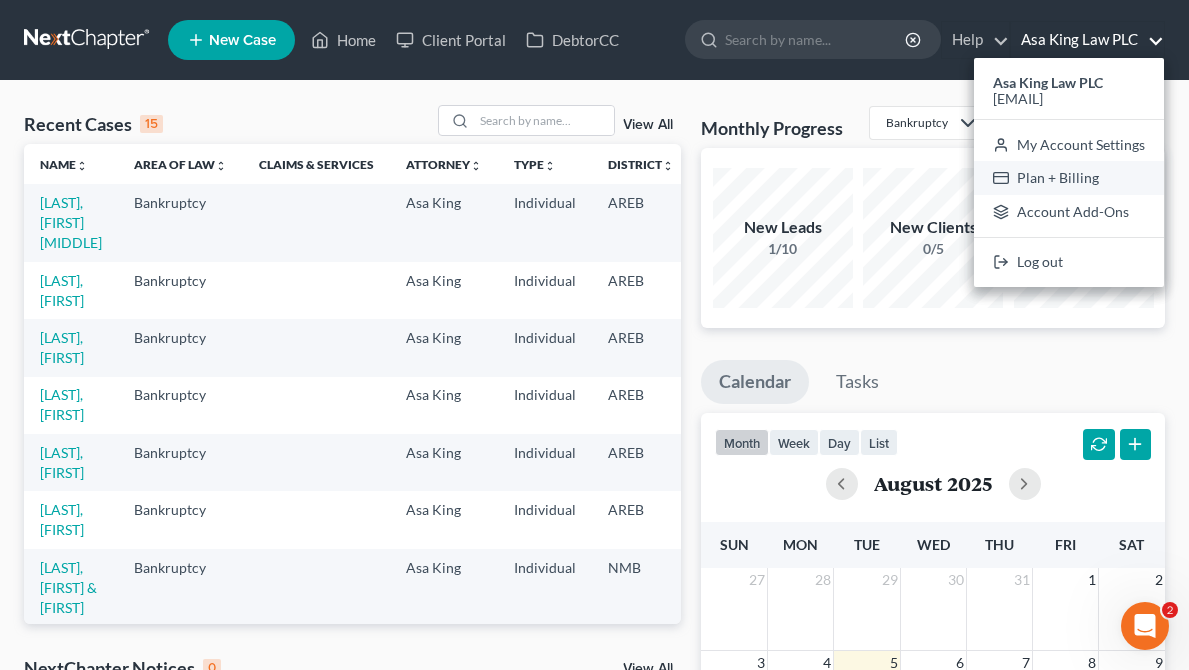 click on "Plan + Billing" at bounding box center [1069, 178] 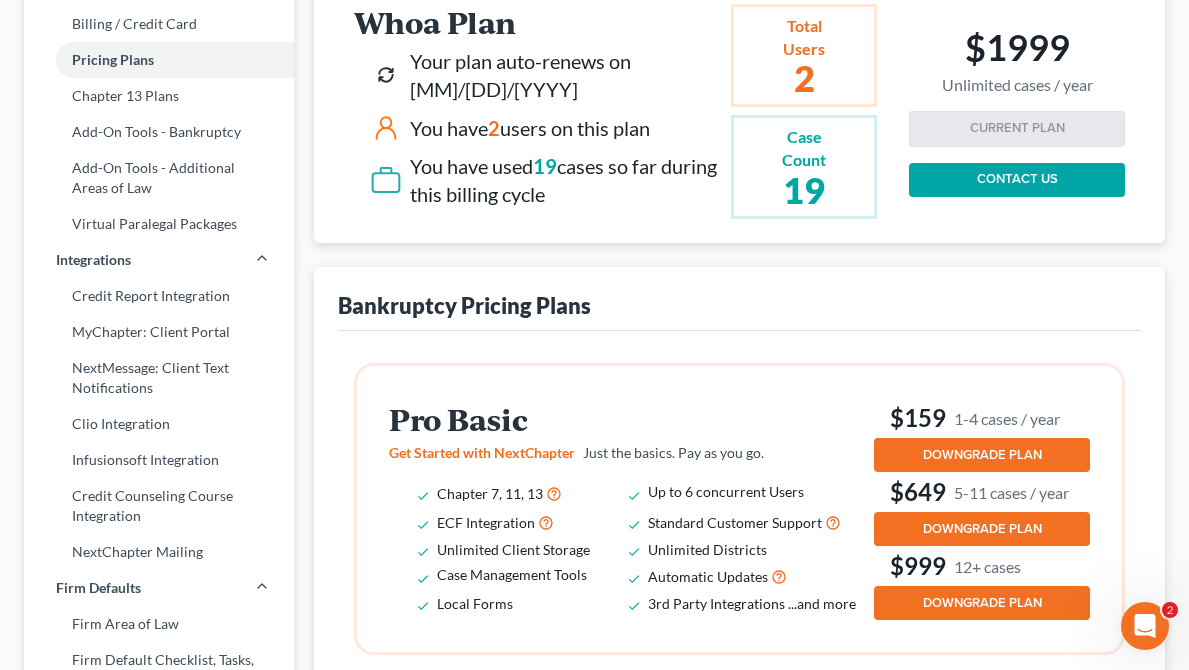 scroll, scrollTop: 0, scrollLeft: 0, axis: both 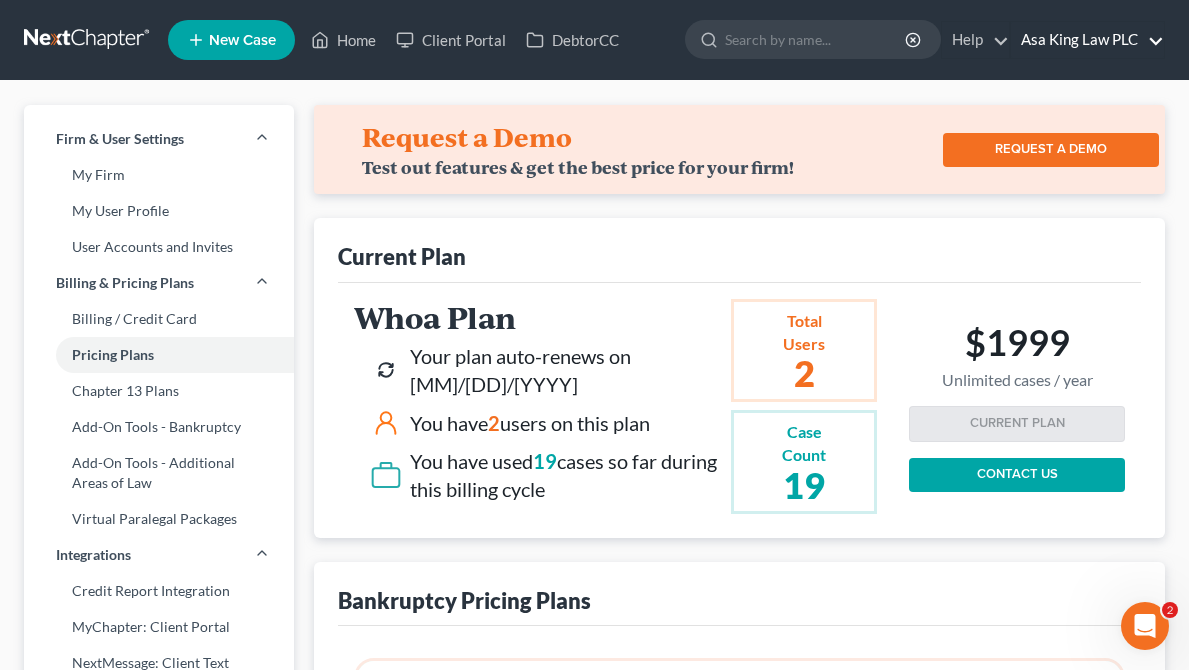 click on "Asa King Law PLC" at bounding box center [1087, 40] 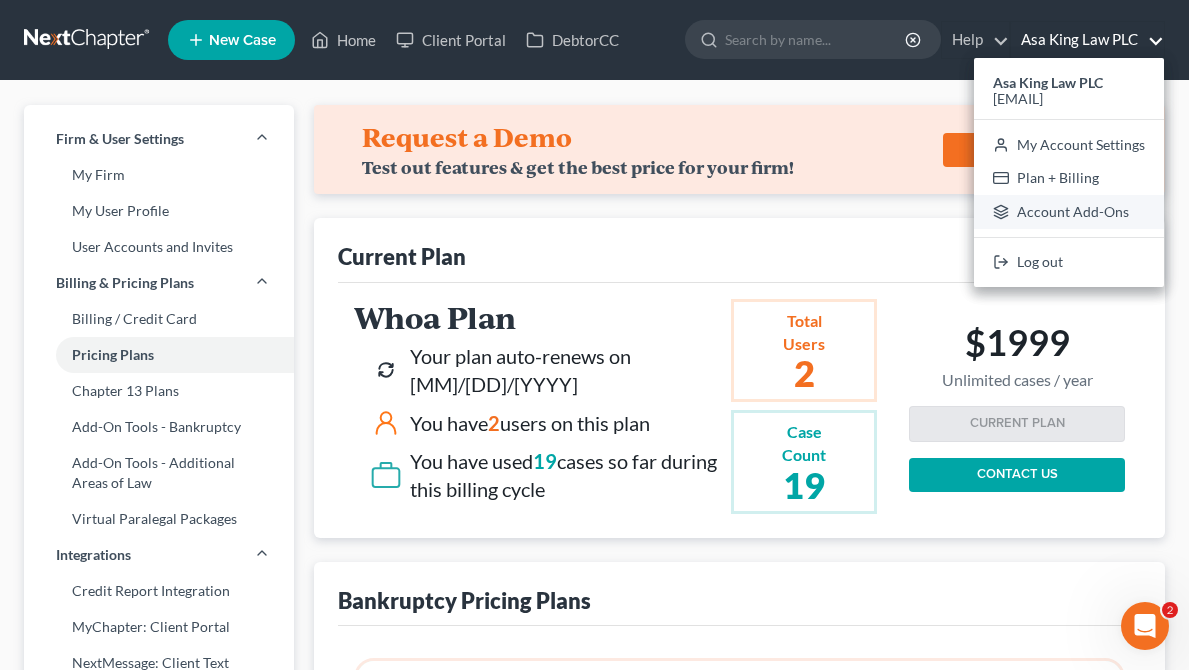click on "Account Add-Ons" at bounding box center [1069, 212] 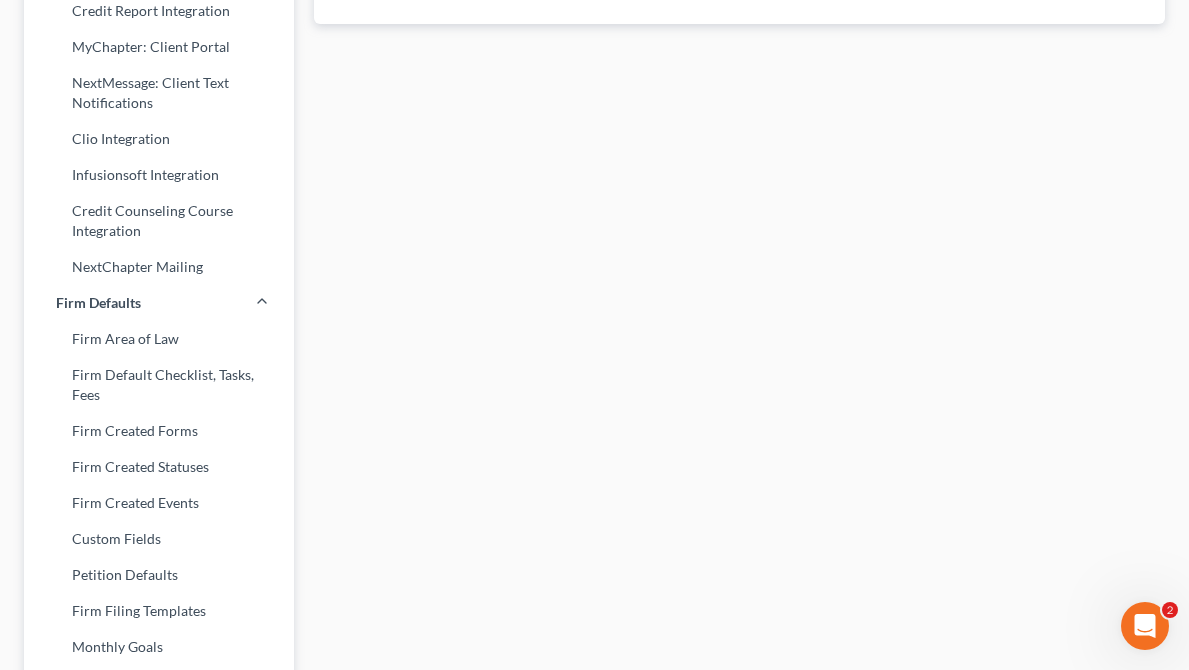 scroll, scrollTop: 0, scrollLeft: 0, axis: both 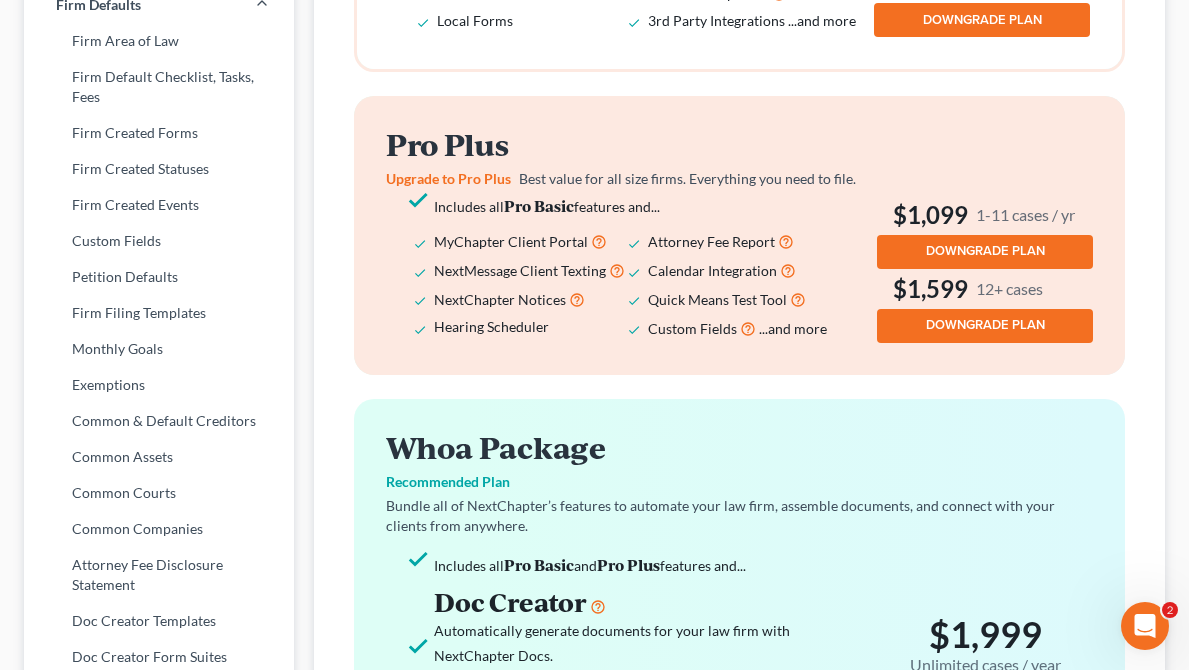 click on "...and more" at bounding box center [793, 328] 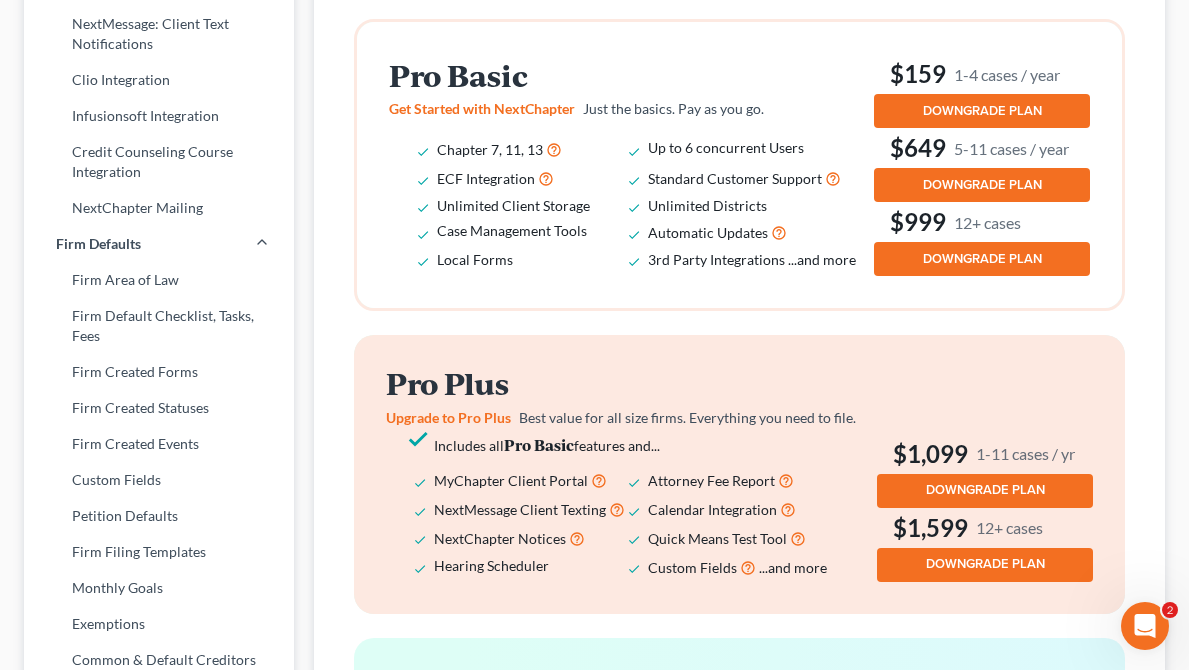 scroll, scrollTop: 598, scrollLeft: 0, axis: vertical 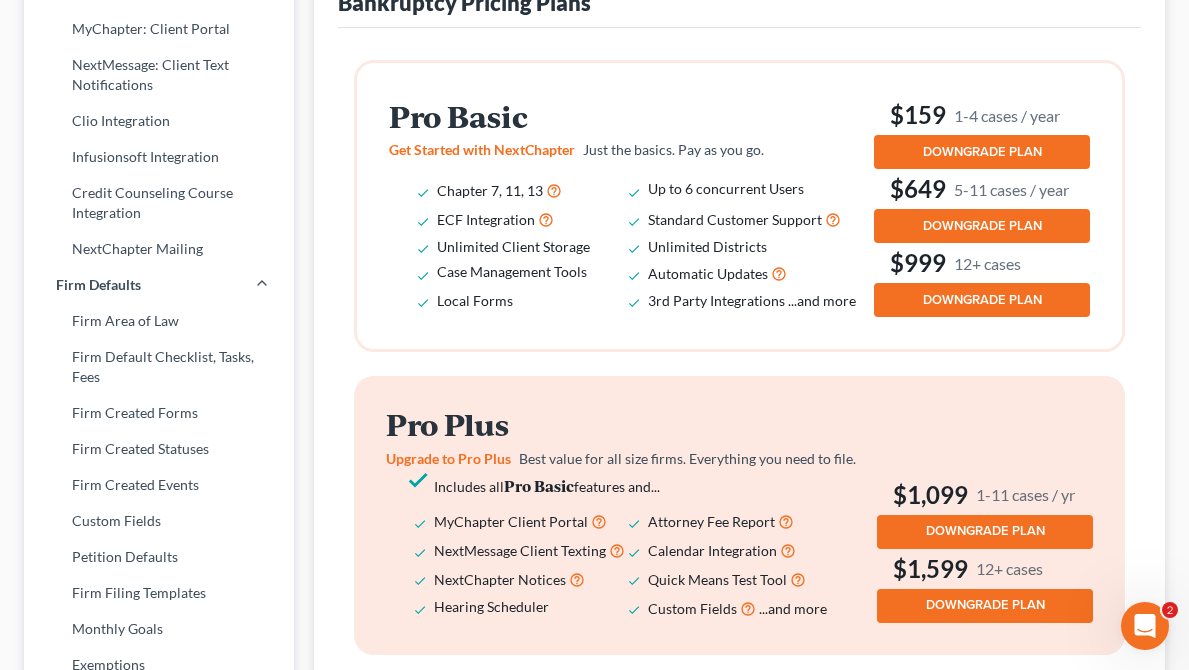 click on "DOWNGRADE PLAN" at bounding box center (982, 300) 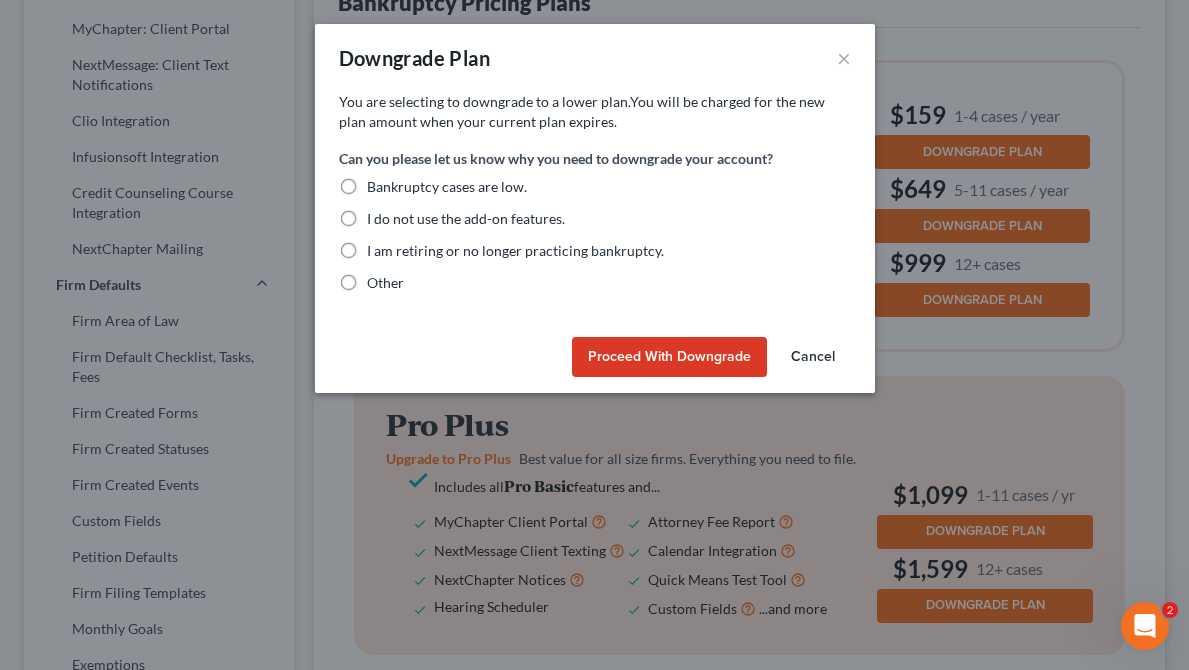 click on "I do not use the add-on features." at bounding box center [466, 219] 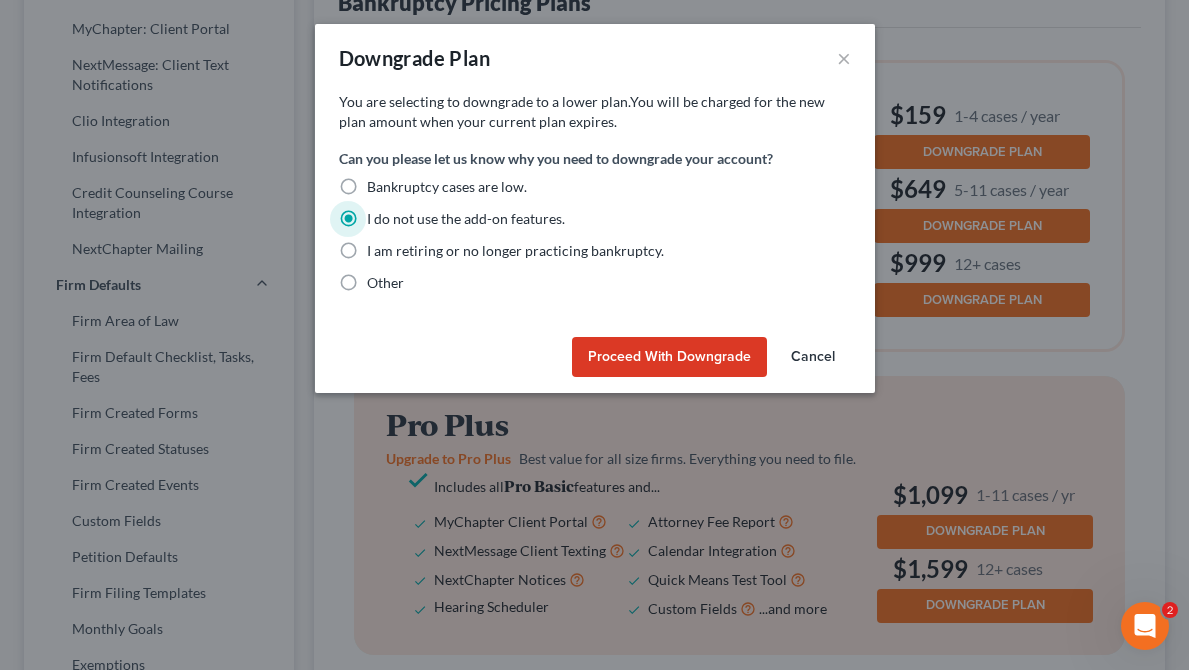 click on "Proceed with Downgrade" at bounding box center [669, 357] 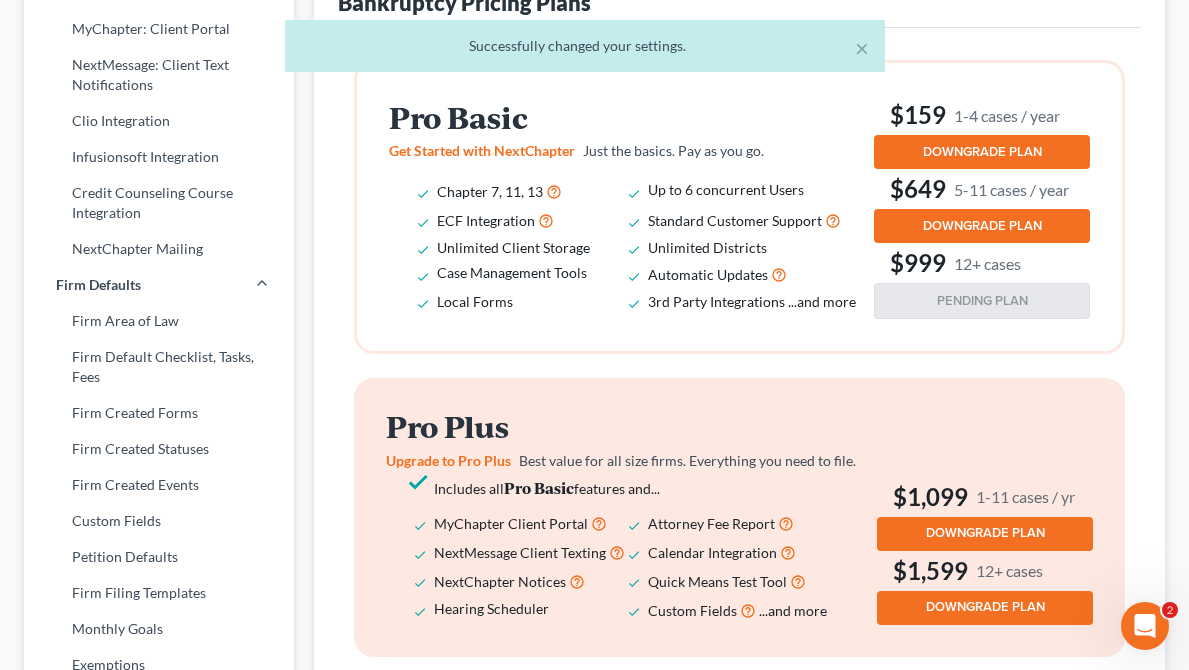 click on "Successfully changed your settings." at bounding box center (585, 46) 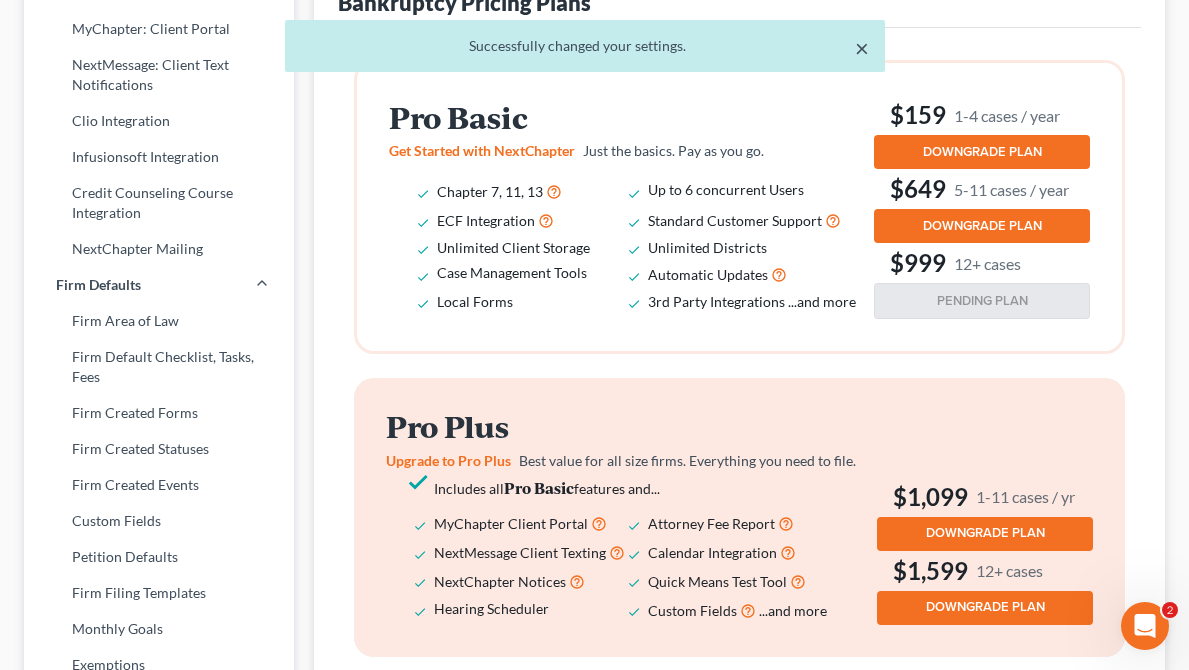 click on "×" at bounding box center (862, 48) 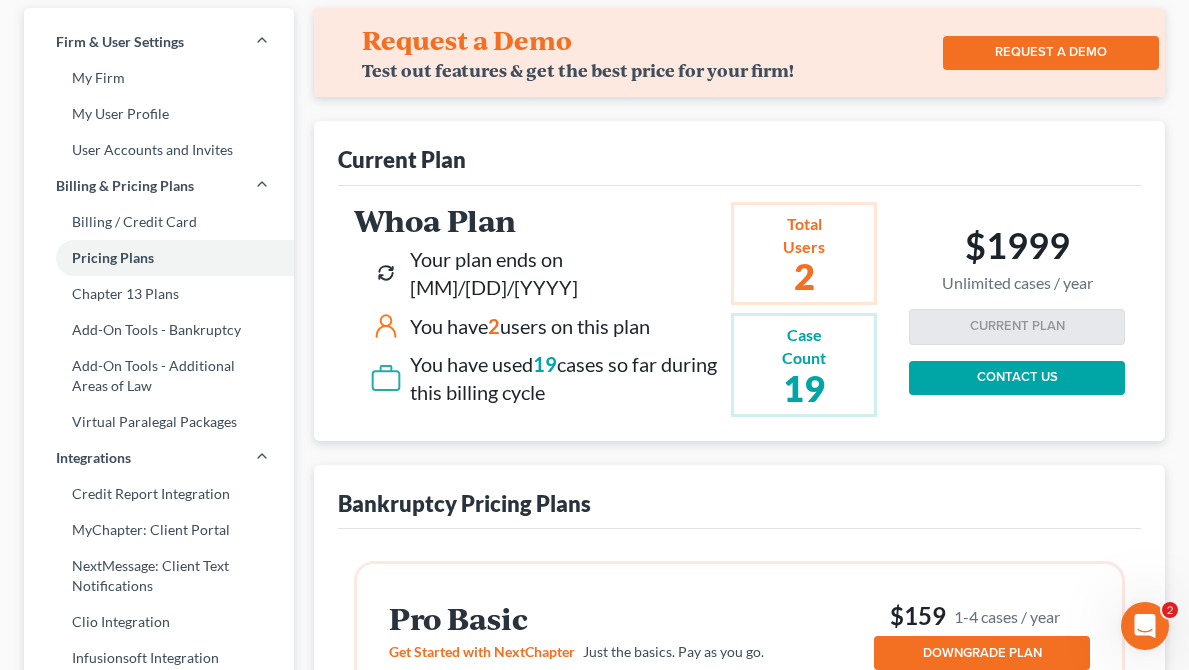 scroll, scrollTop: 0, scrollLeft: 0, axis: both 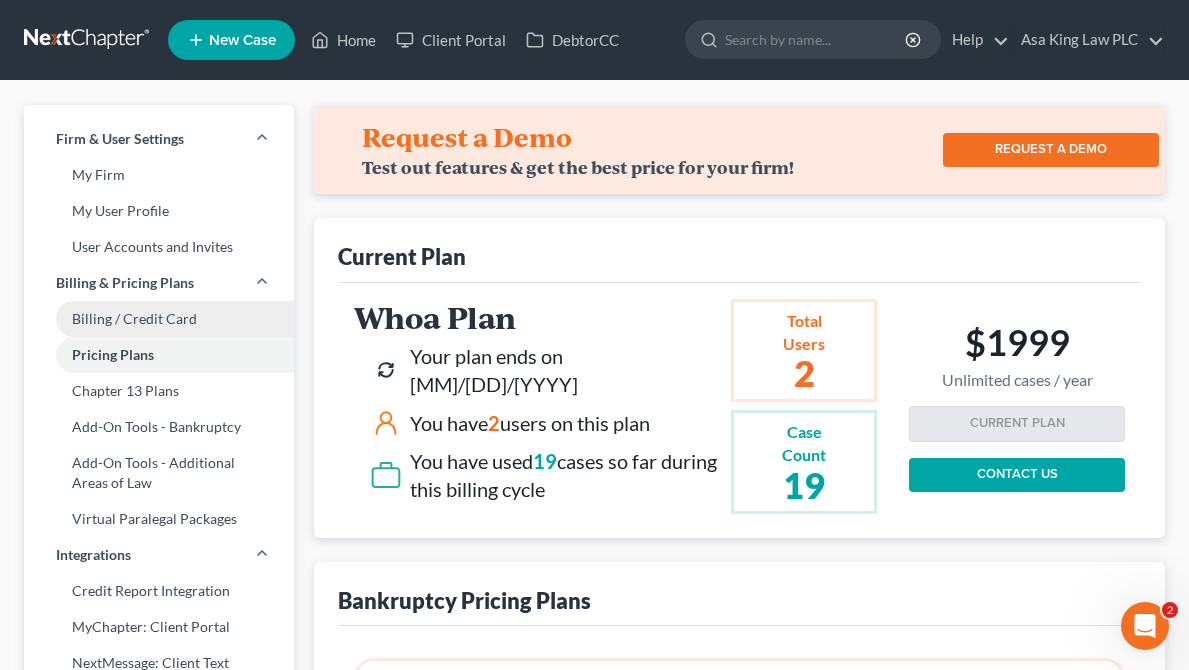 click on "Billing / Credit Card" at bounding box center (159, 319) 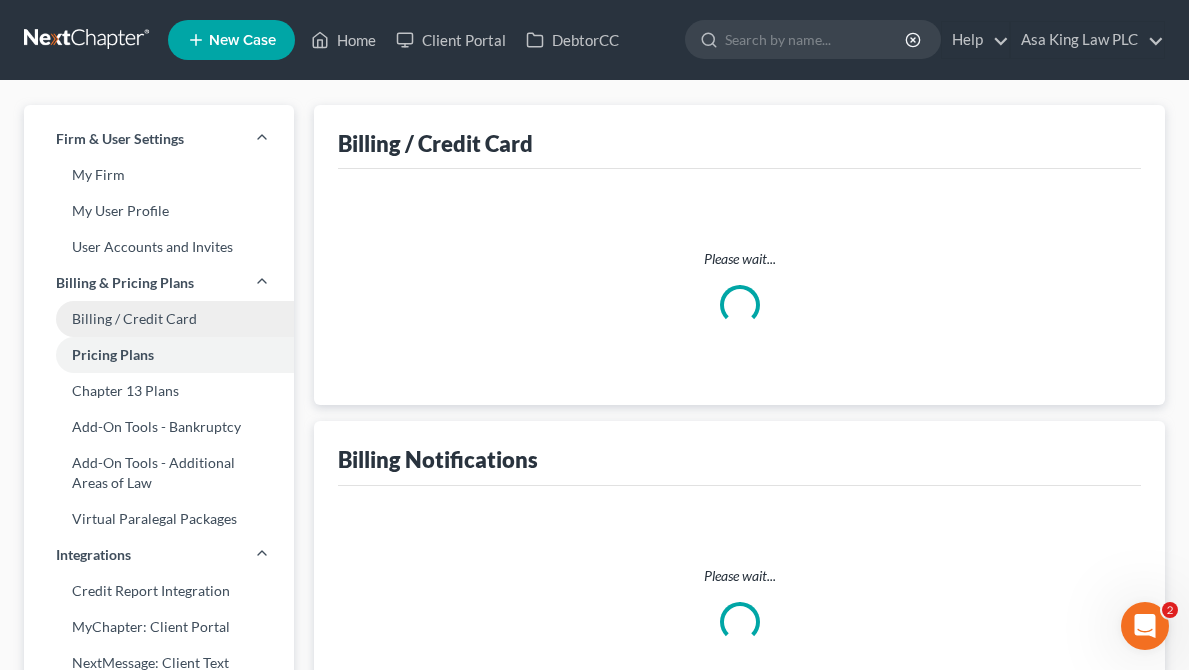 select on "34" 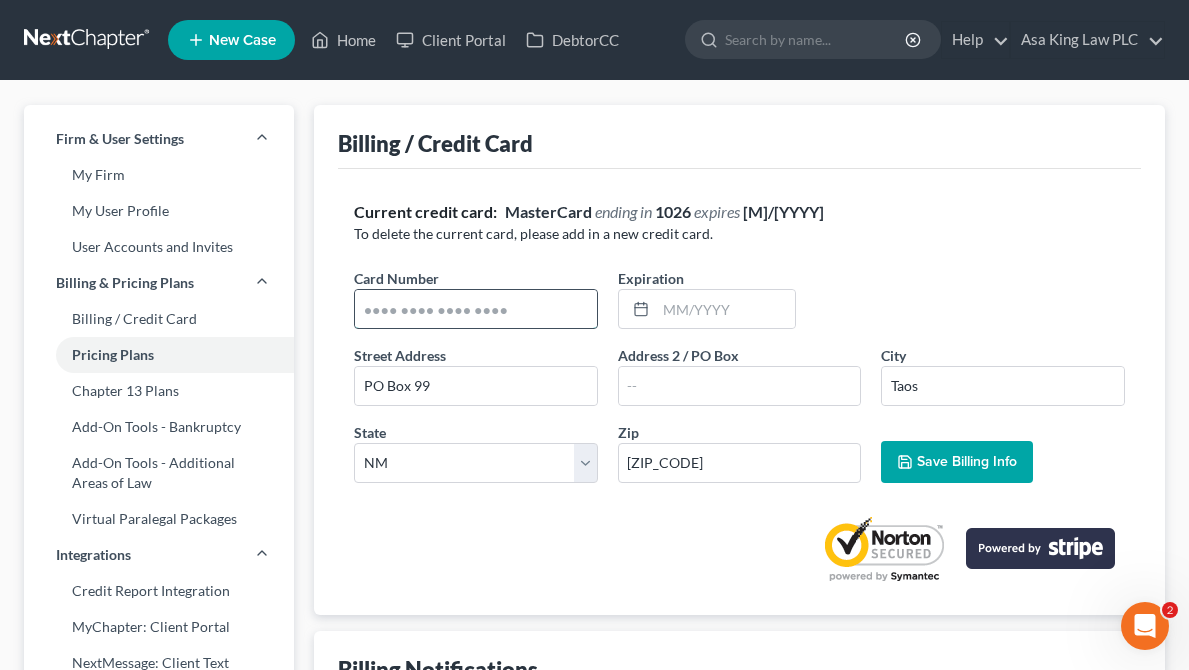 click at bounding box center [476, 309] 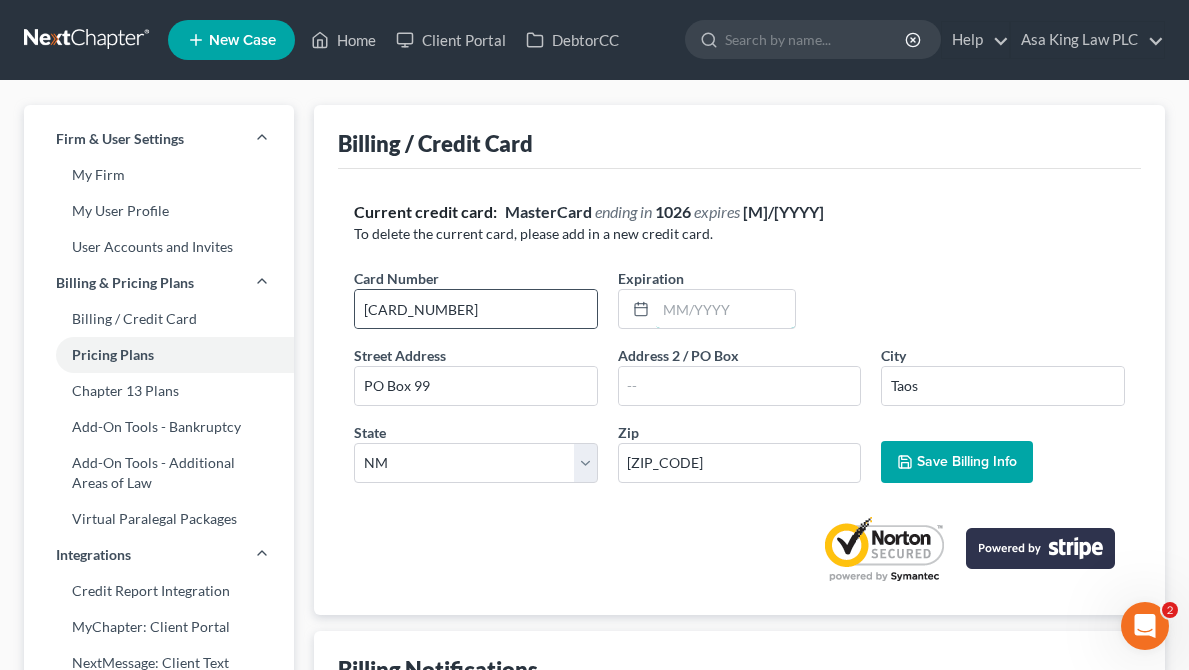 type on "09/2028" 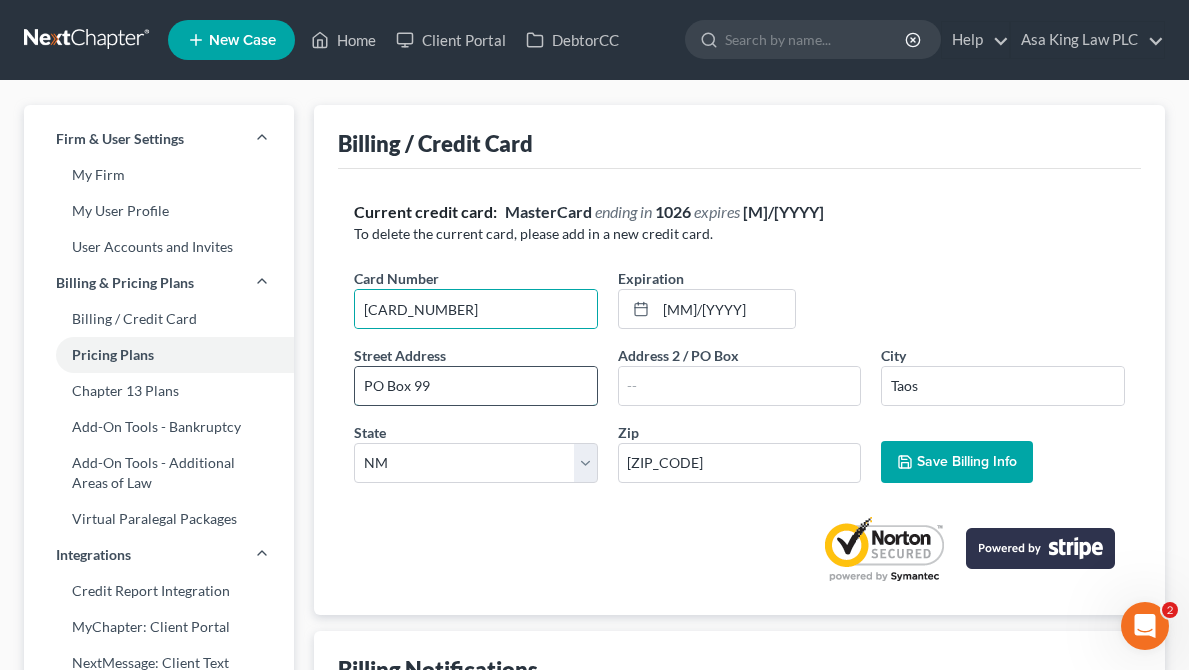 click on "PO Box 99" at bounding box center [476, 386] 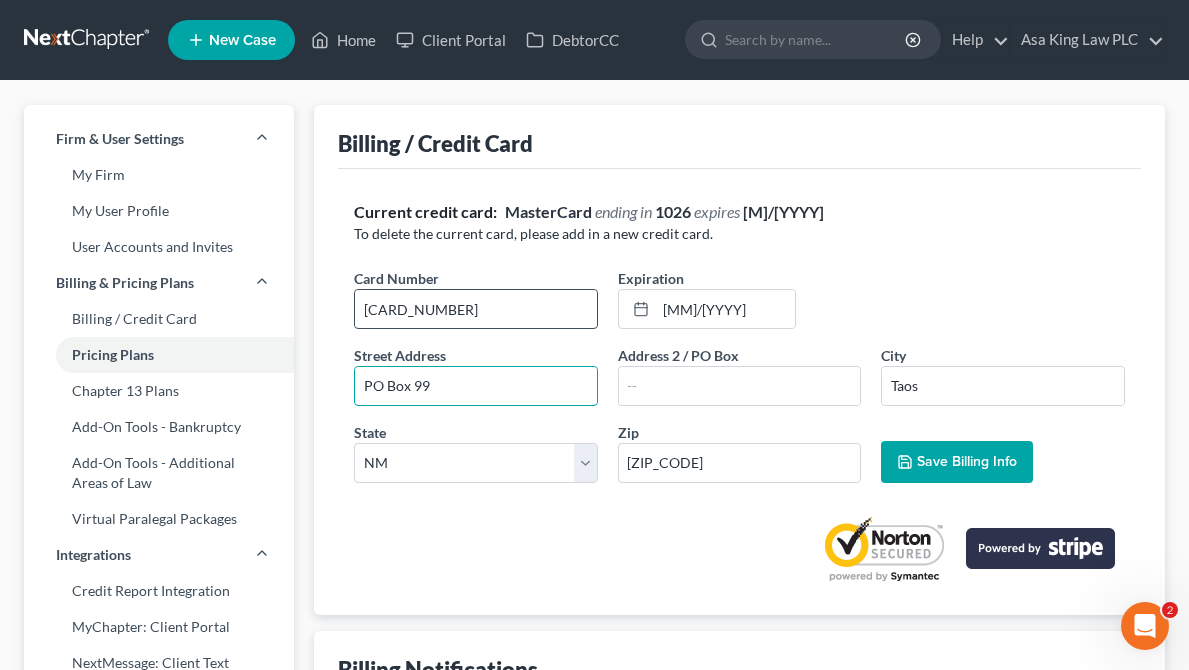 drag, startPoint x: 531, startPoint y: 380, endPoint x: 360, endPoint y: 308, distance: 185.53975 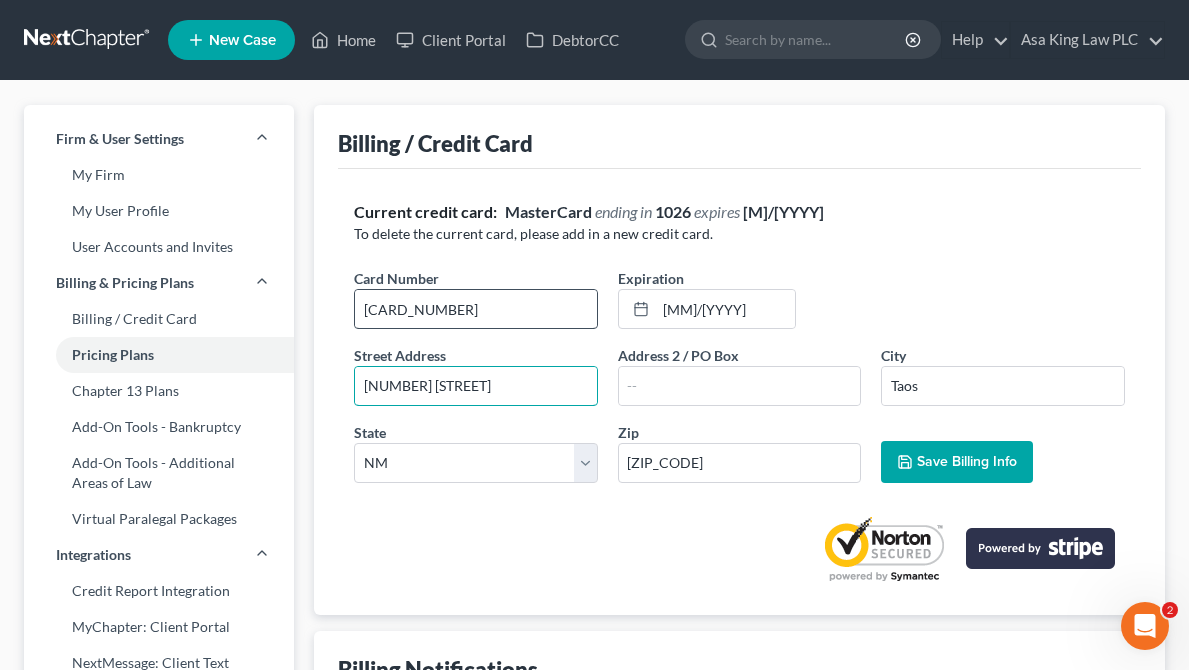 type on "15009 Woodruff Ln" 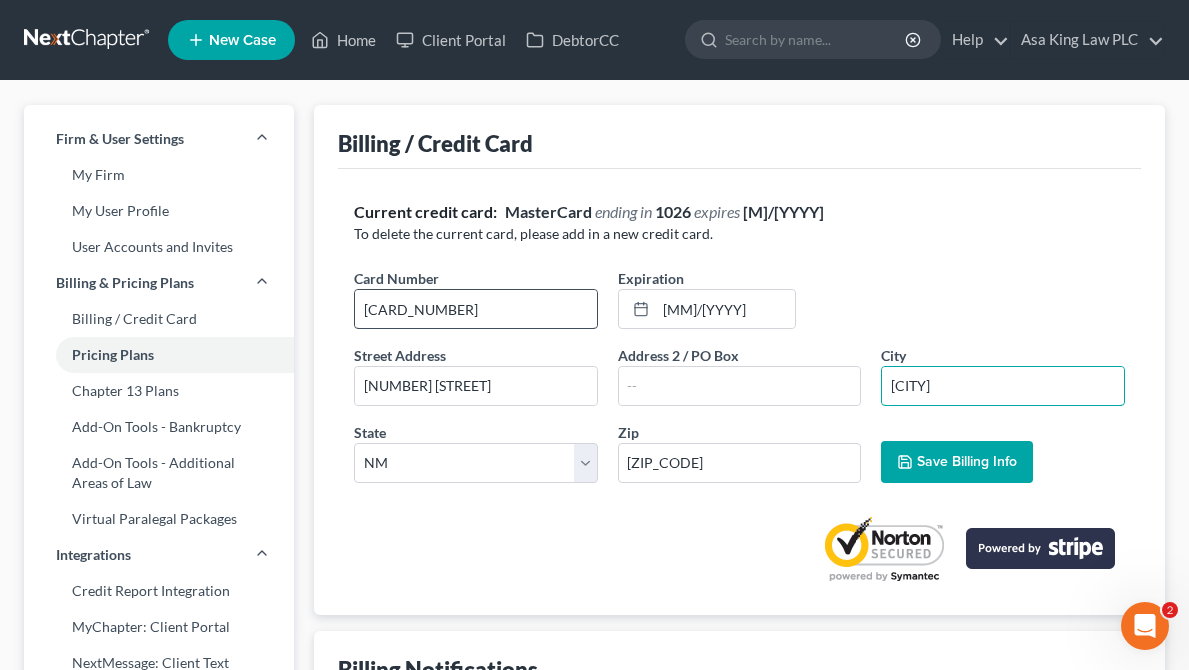 type on "[LAST]" 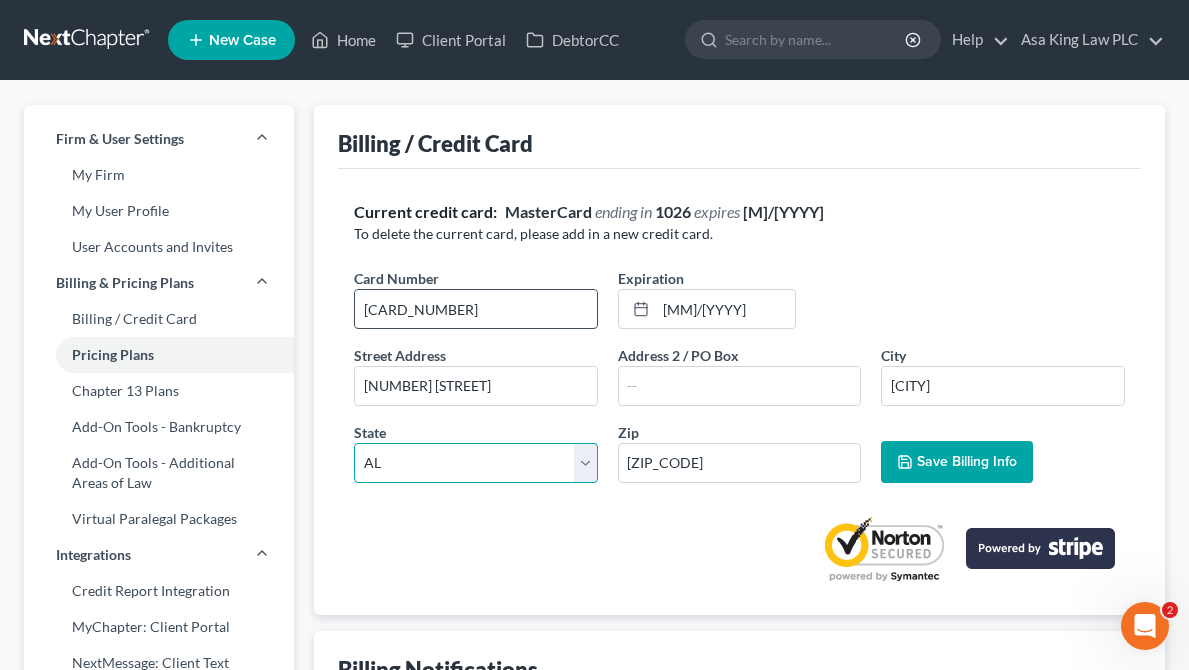 select on "2" 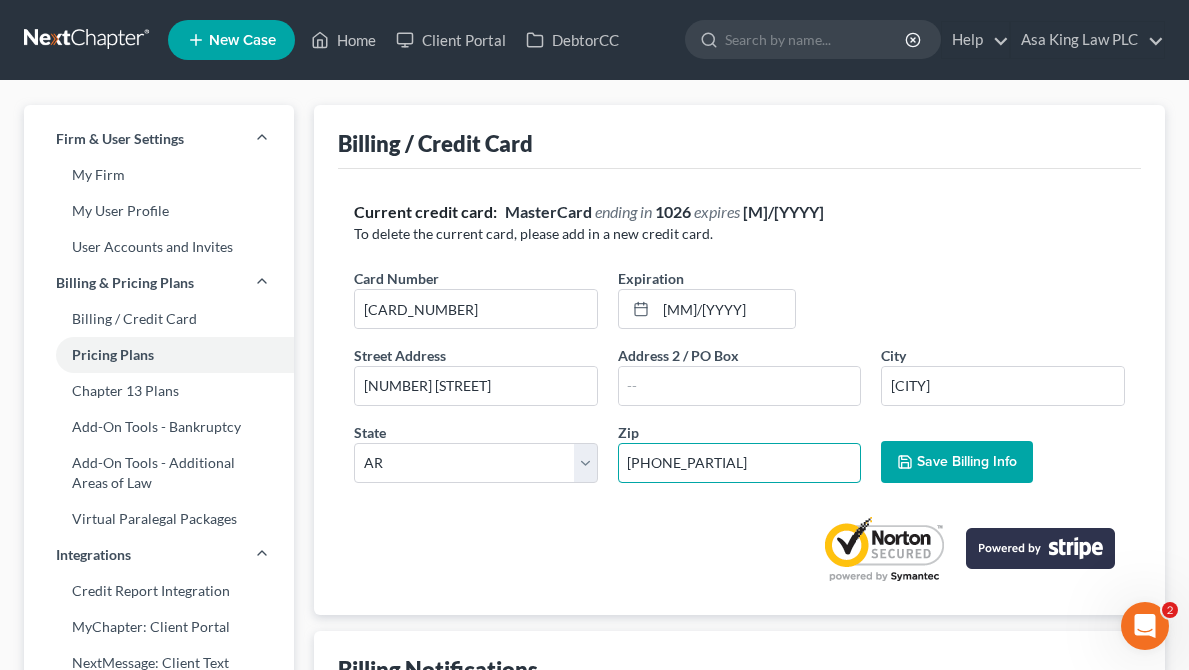 type on "[ZIP]" 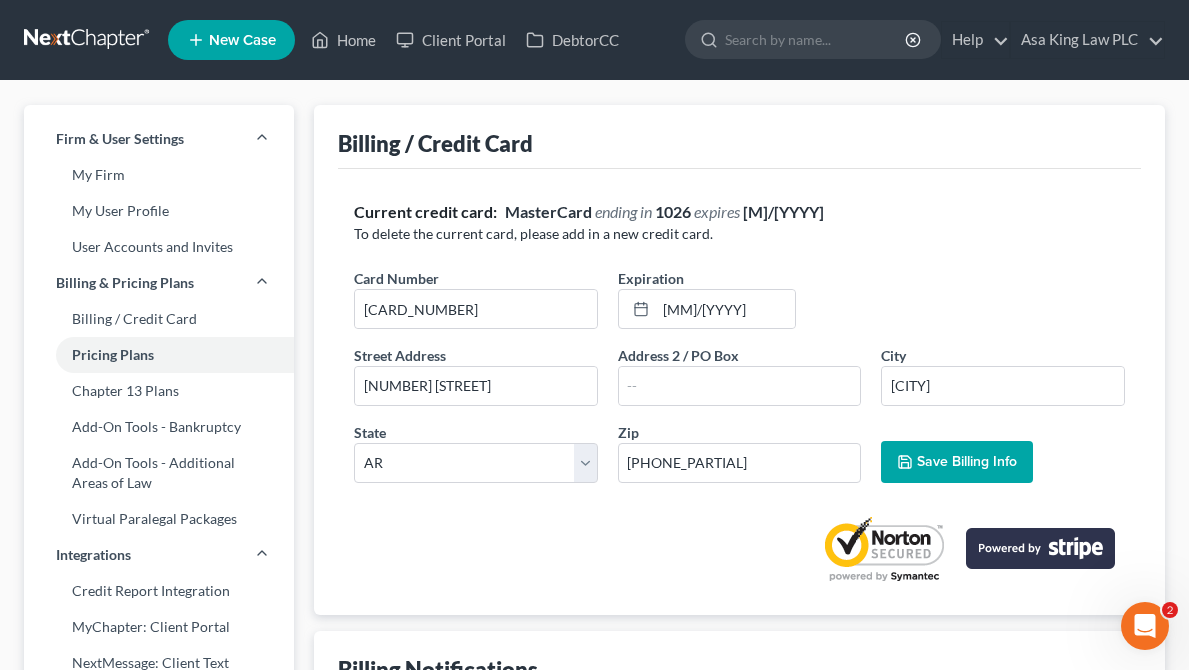 click on "Save Billing Info" at bounding box center (967, 461) 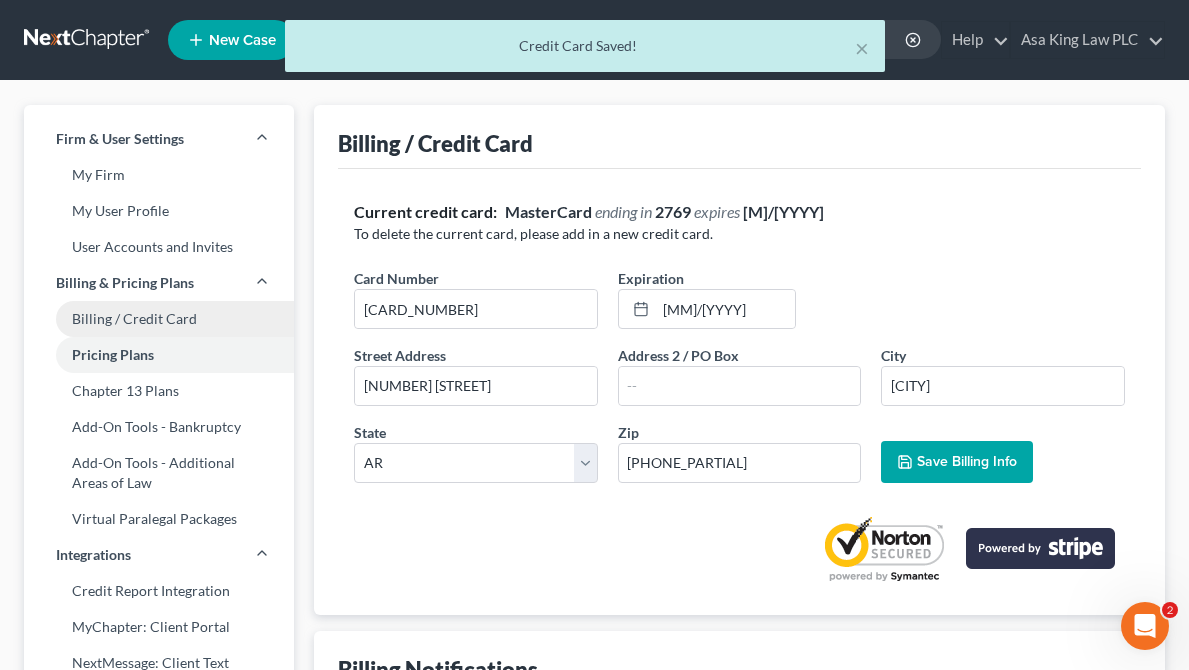 click on "Billing / Credit Card" at bounding box center (159, 319) 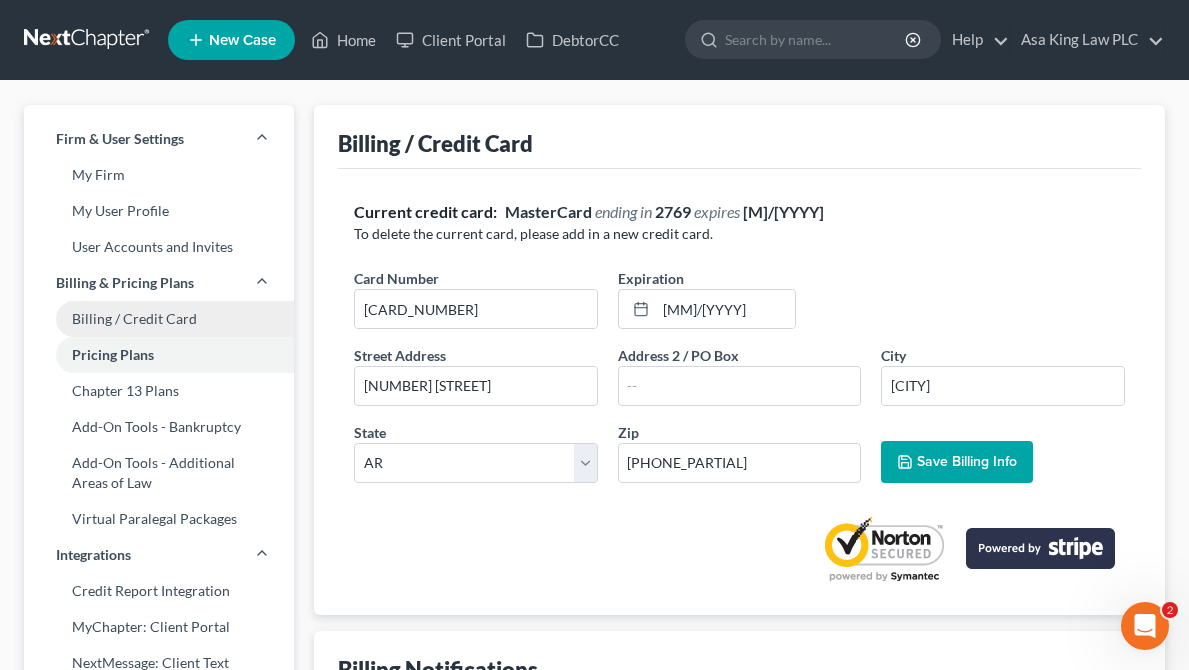 click on "Billing / Credit Card" at bounding box center [159, 319] 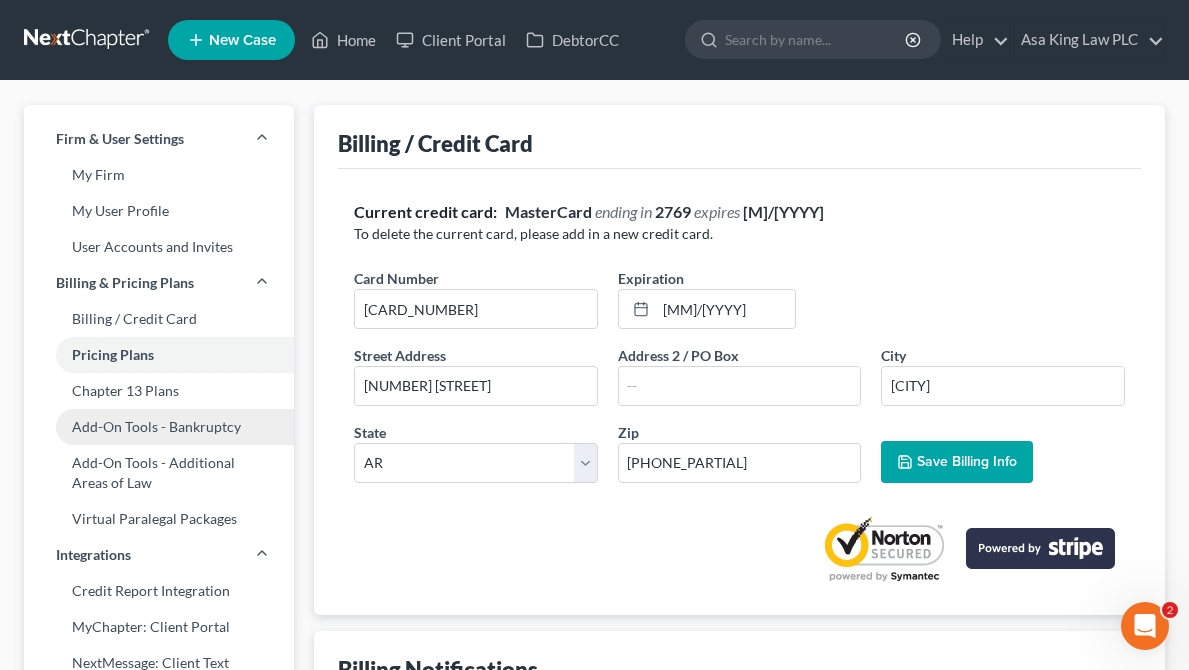click on "Add-On Tools - Bankruptcy" at bounding box center [159, 427] 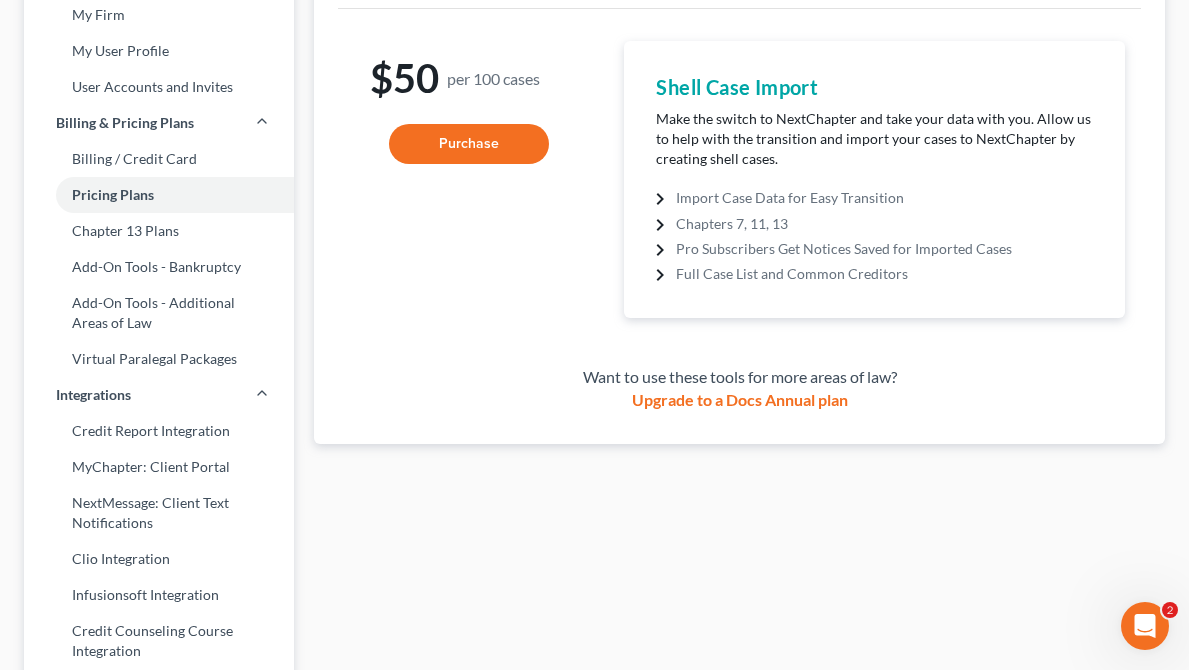 scroll, scrollTop: 0, scrollLeft: 0, axis: both 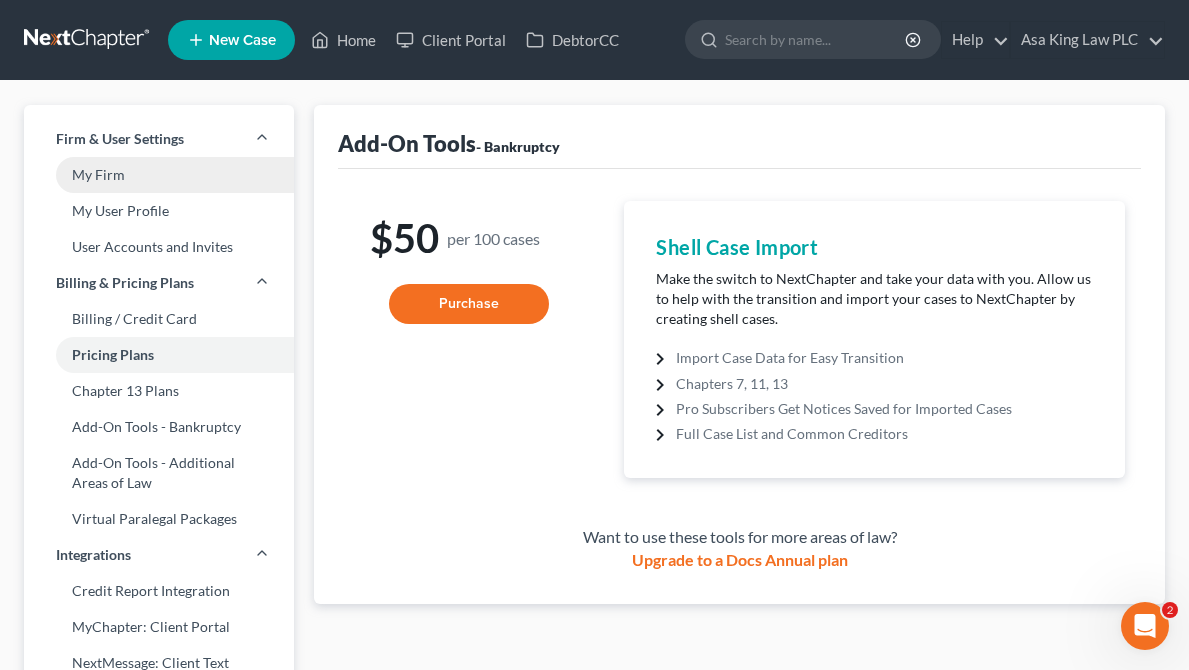 click on "My Firm" at bounding box center [159, 175] 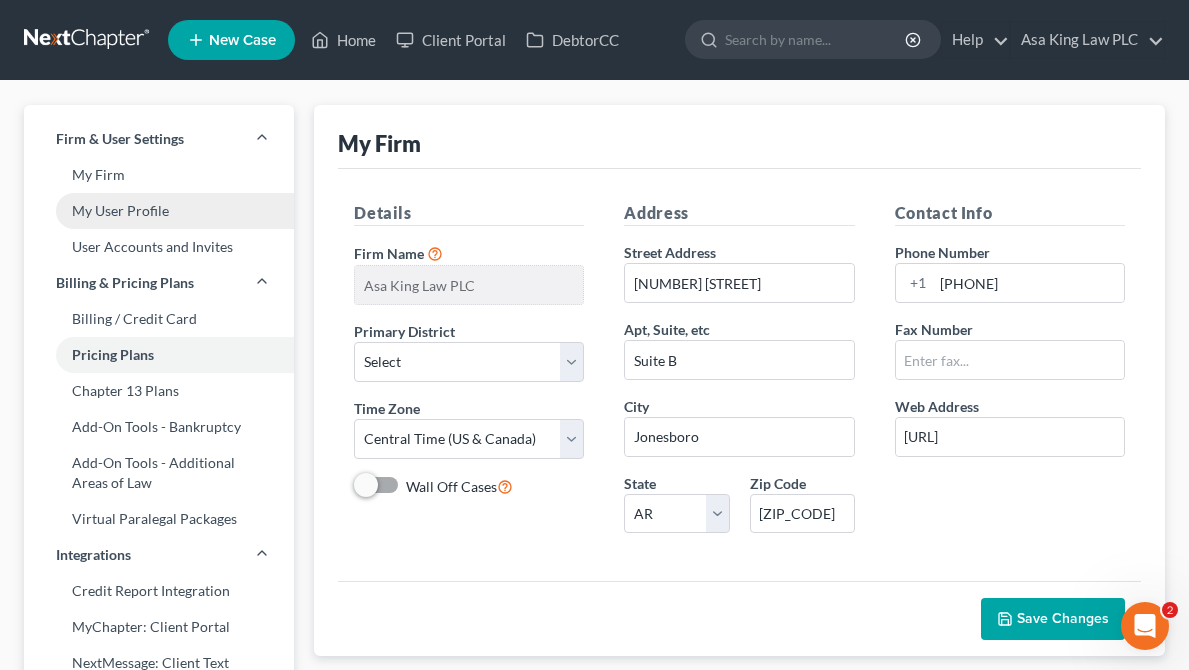 click on "My User Profile" at bounding box center (159, 211) 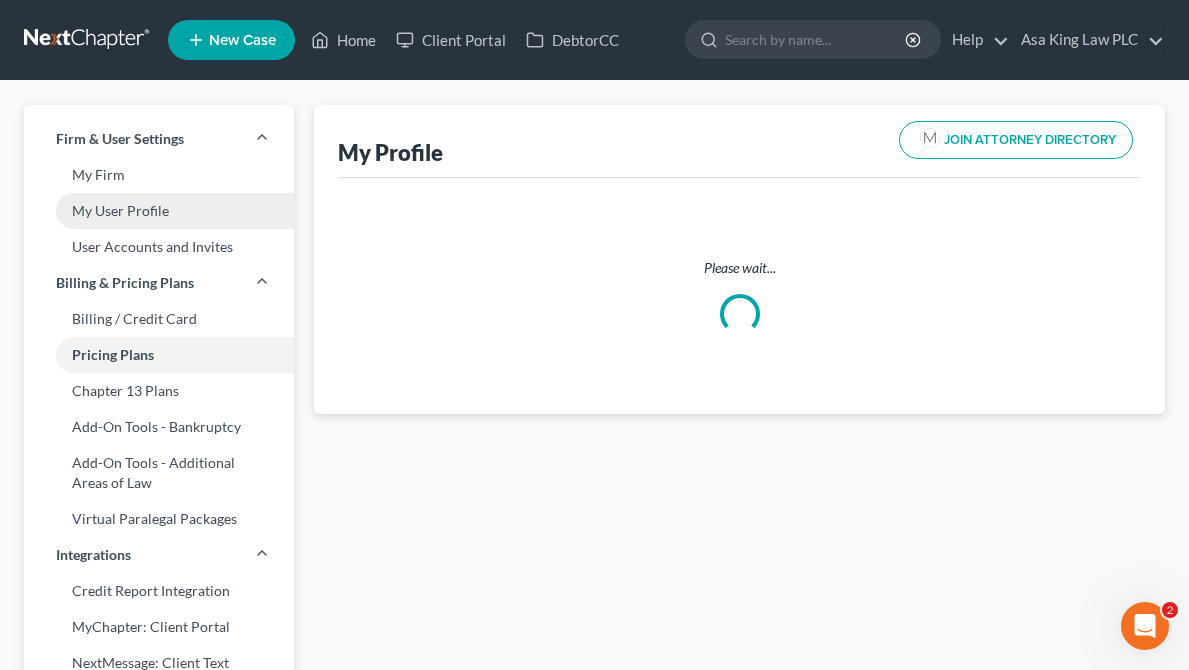 select on "2" 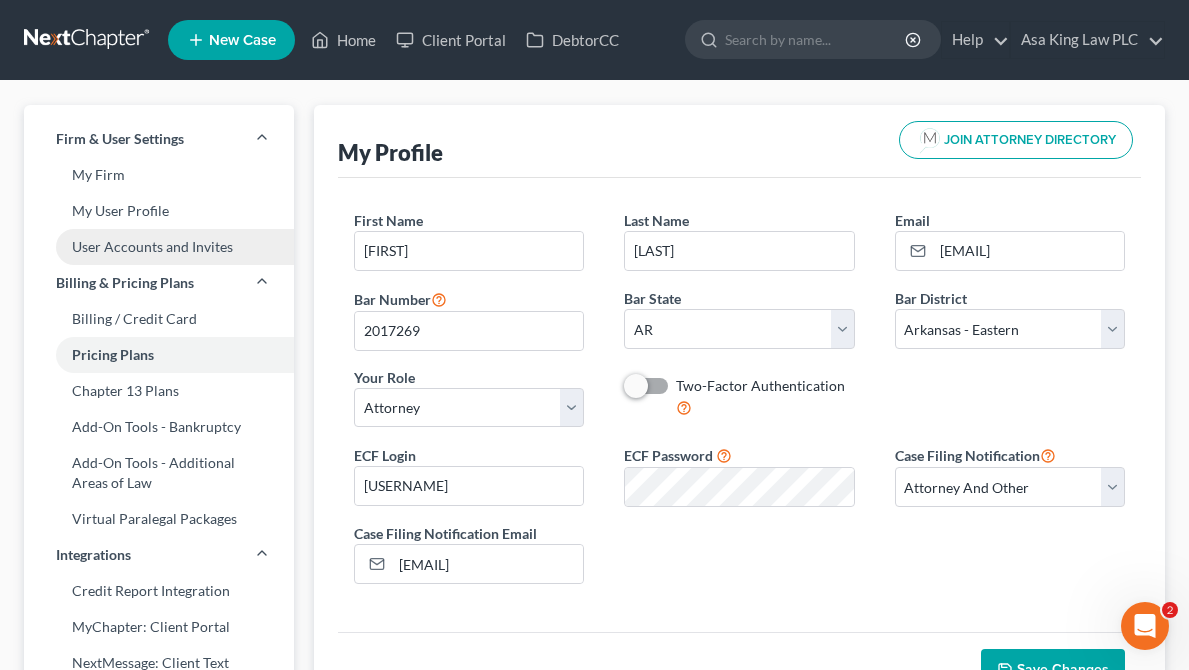 click on "User Accounts and Invites" at bounding box center (159, 247) 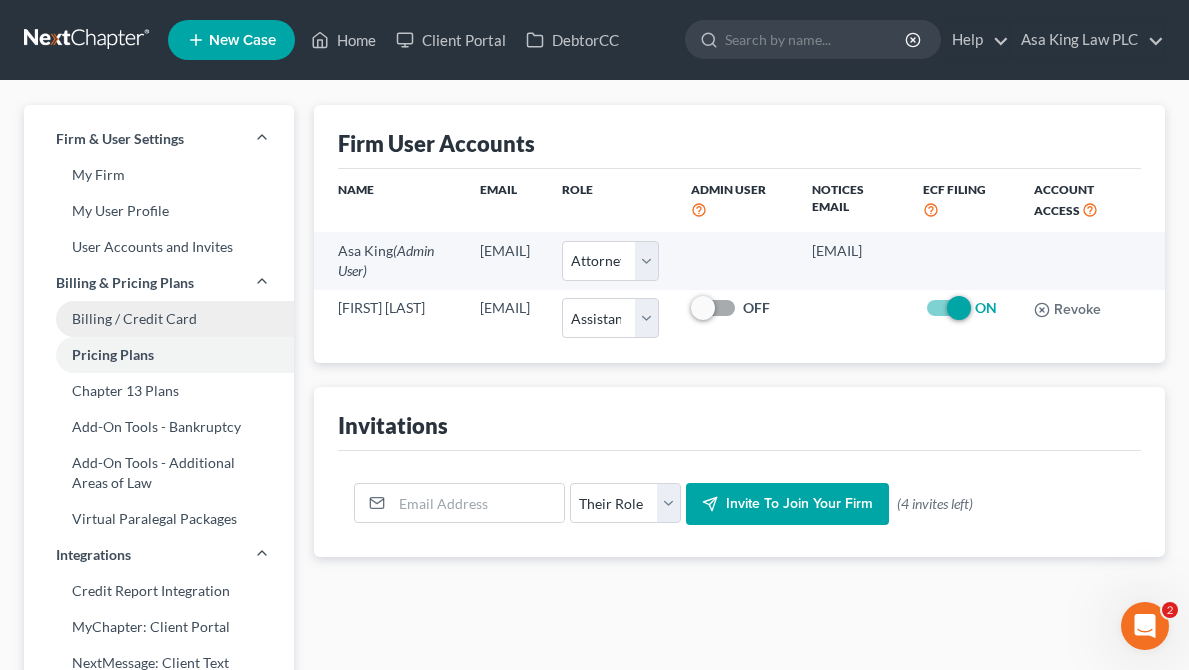 click on "Billing / Credit Card" at bounding box center (159, 319) 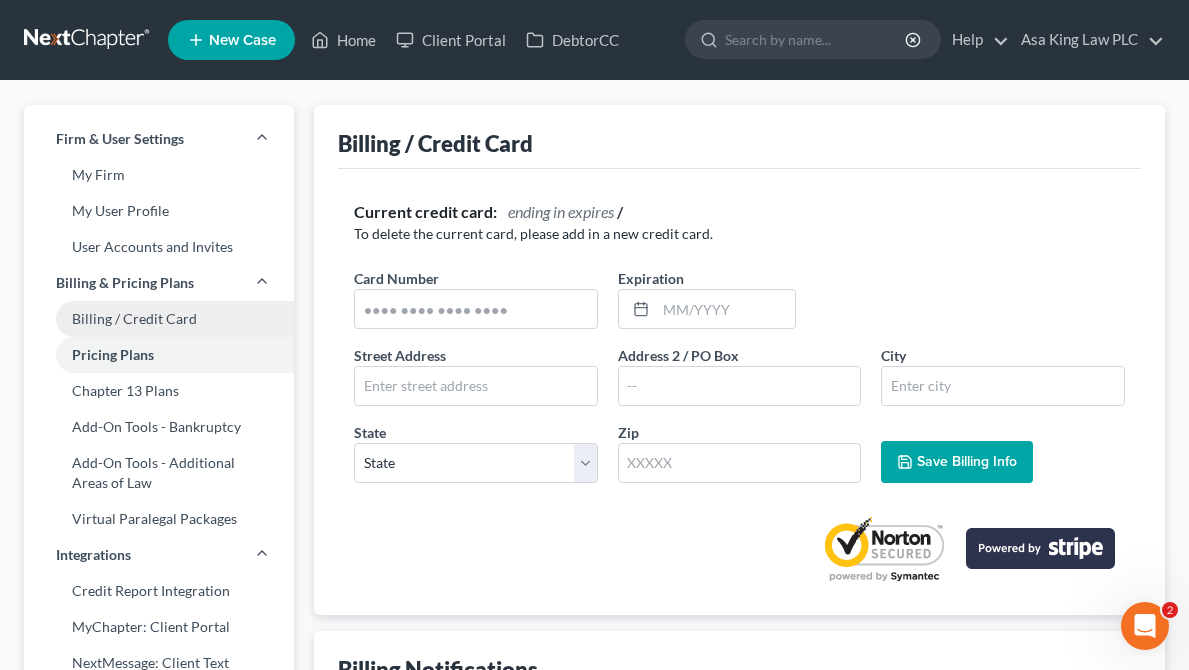 click on "Billing / Credit Card" at bounding box center [159, 319] 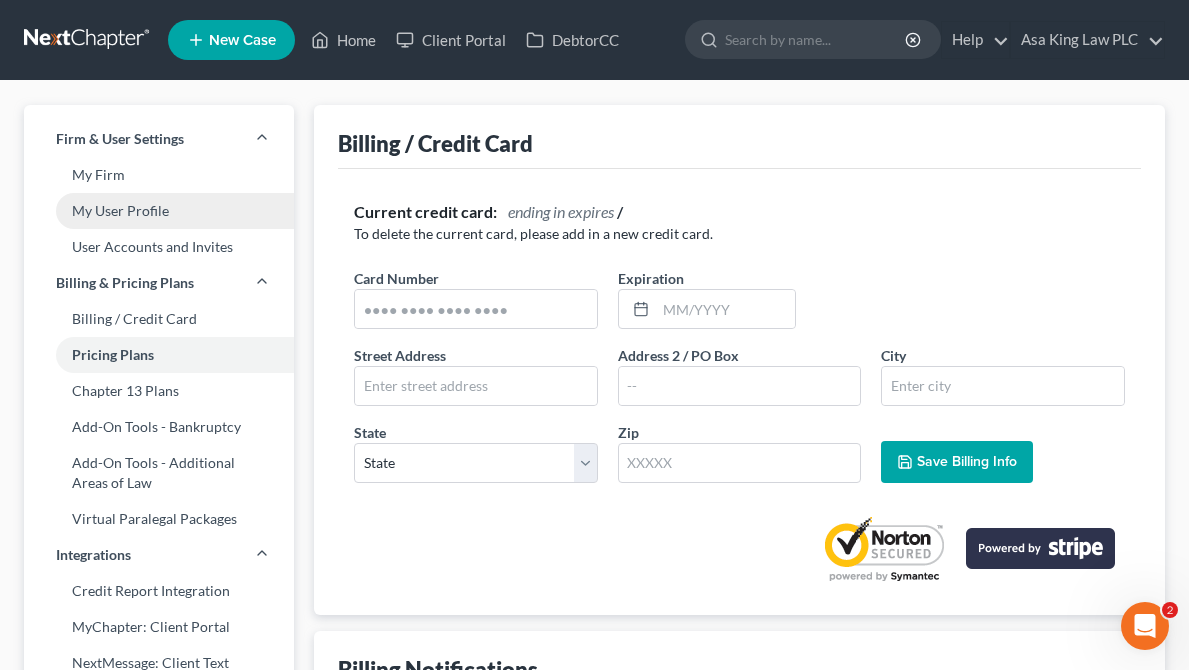 click on "My User Profile" at bounding box center (159, 211) 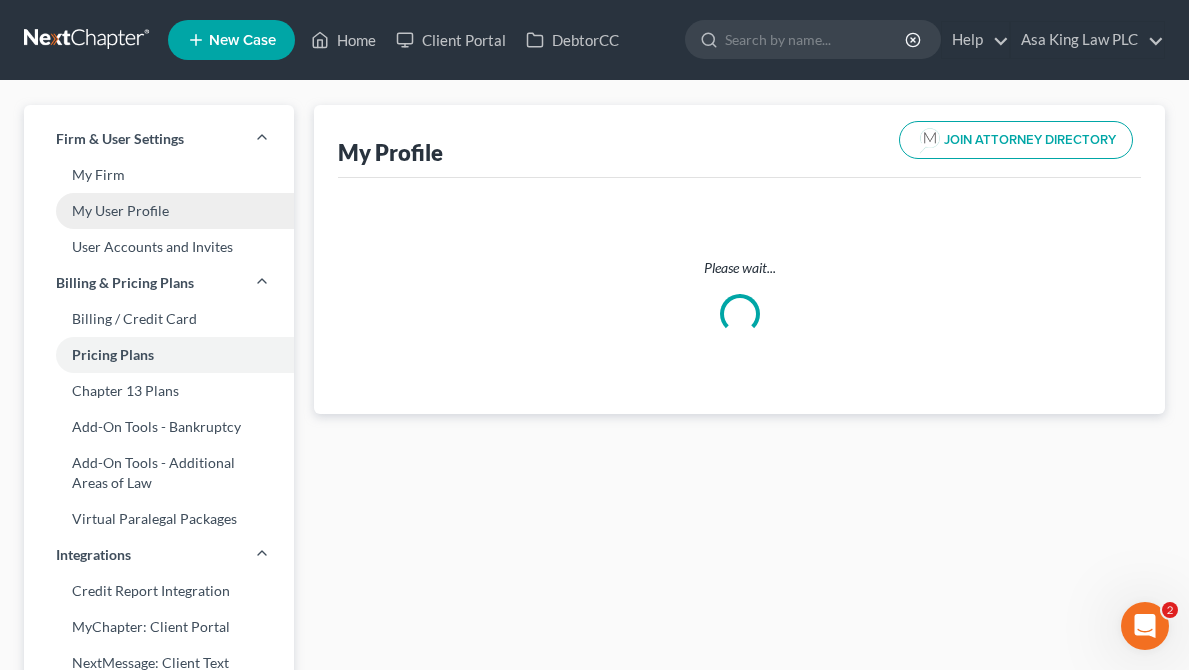 select on "2" 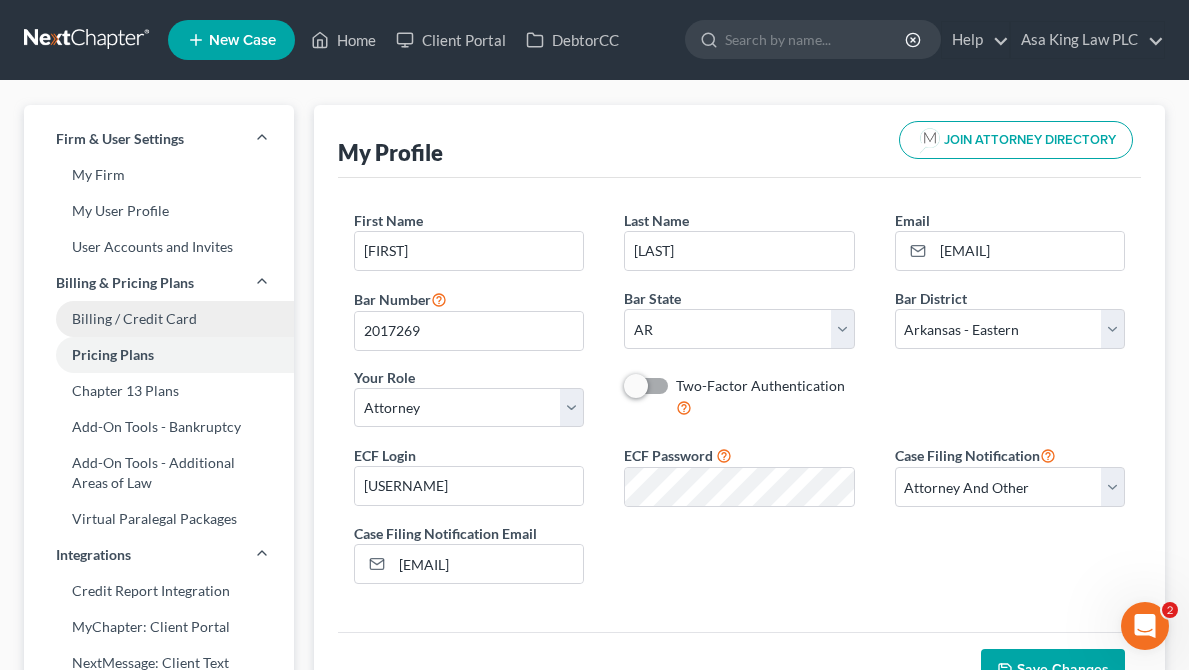 click on "Billing / Credit Card" at bounding box center (159, 319) 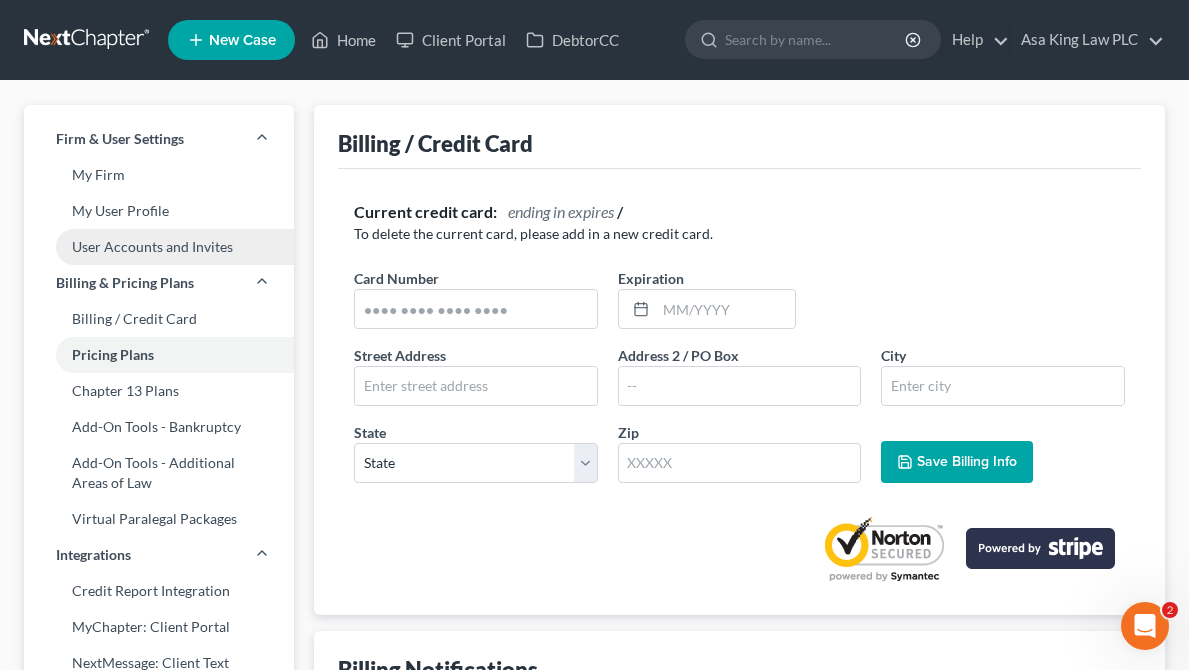 click on "User Accounts and Invites" at bounding box center (159, 247) 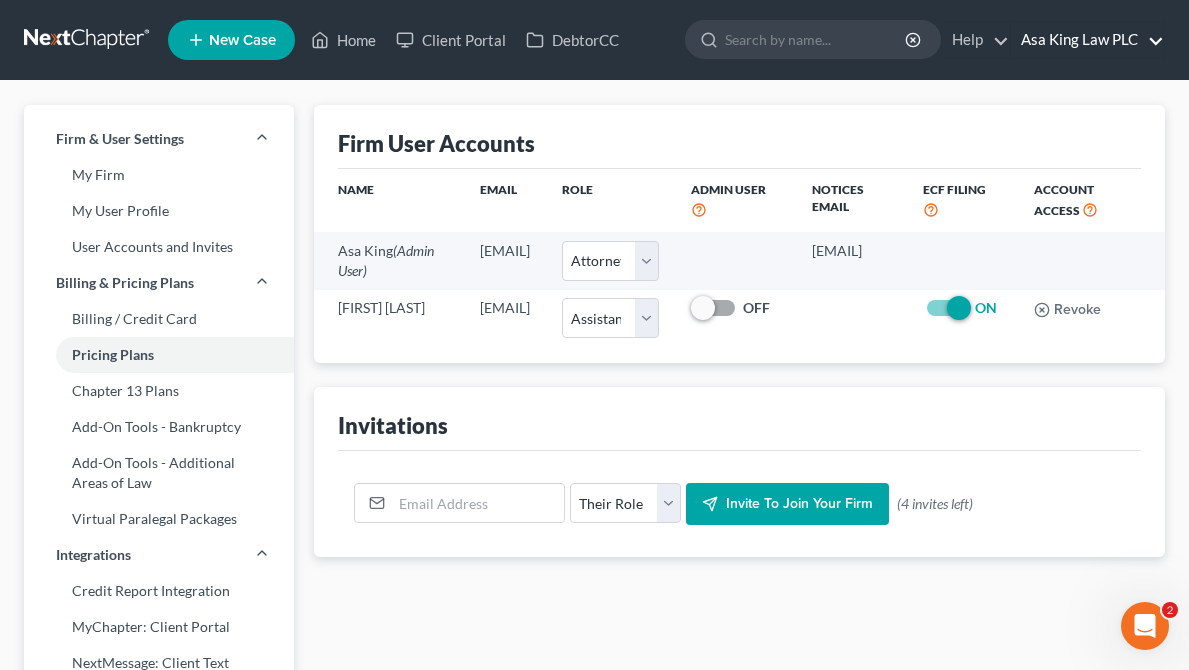 click on "Asa King Law PLC" at bounding box center [1087, 40] 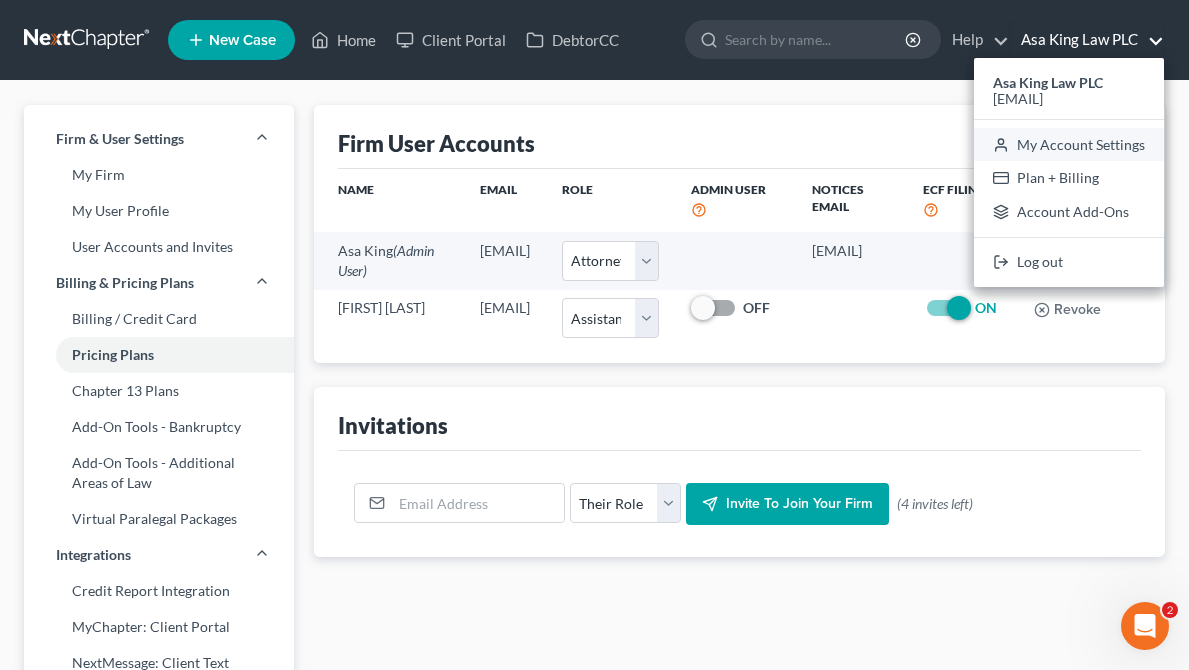 click on "My Account Settings" at bounding box center (1069, 145) 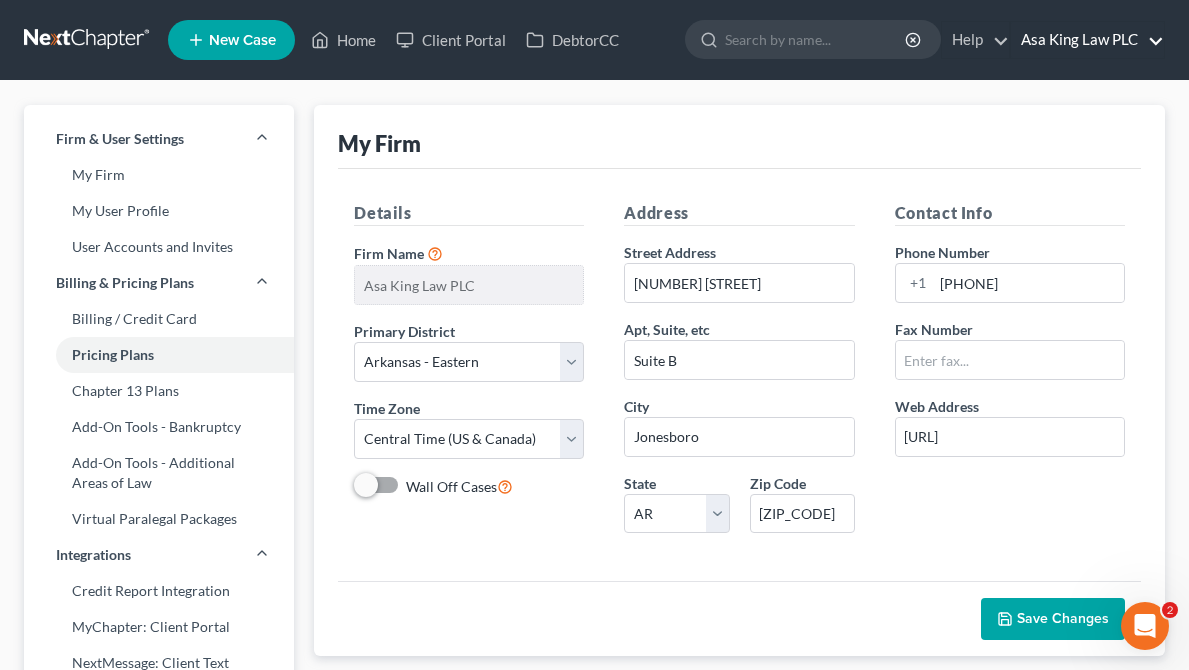 click on "Asa King Law PLC" at bounding box center (1087, 40) 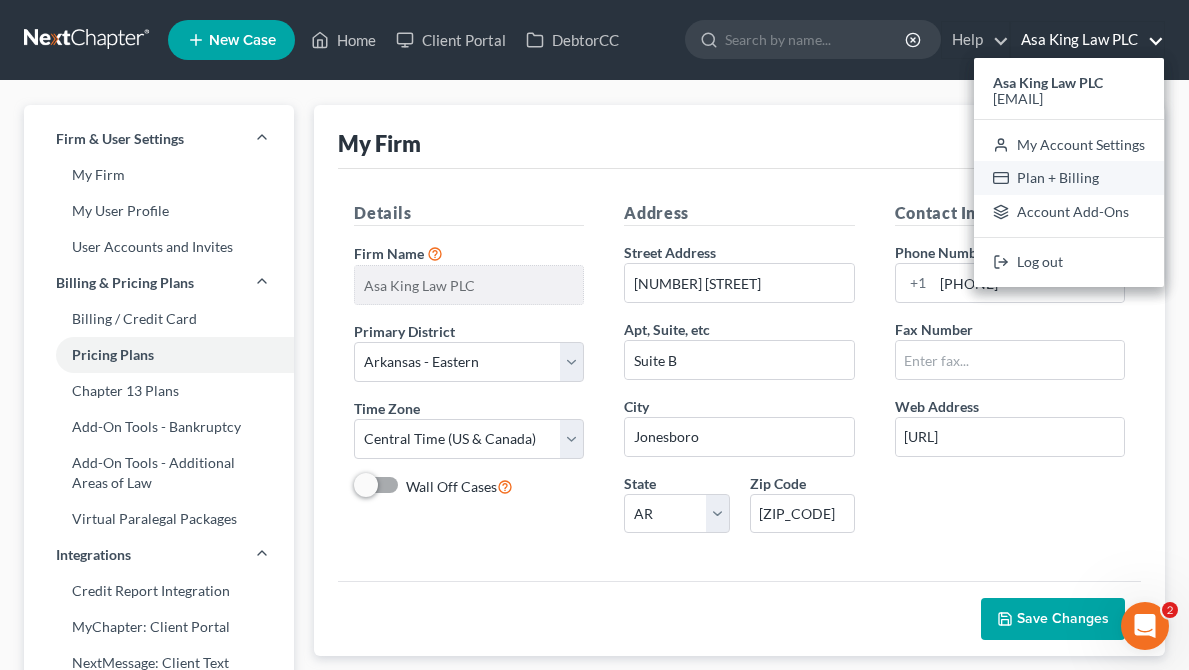click on "Plan + Billing" at bounding box center [1069, 178] 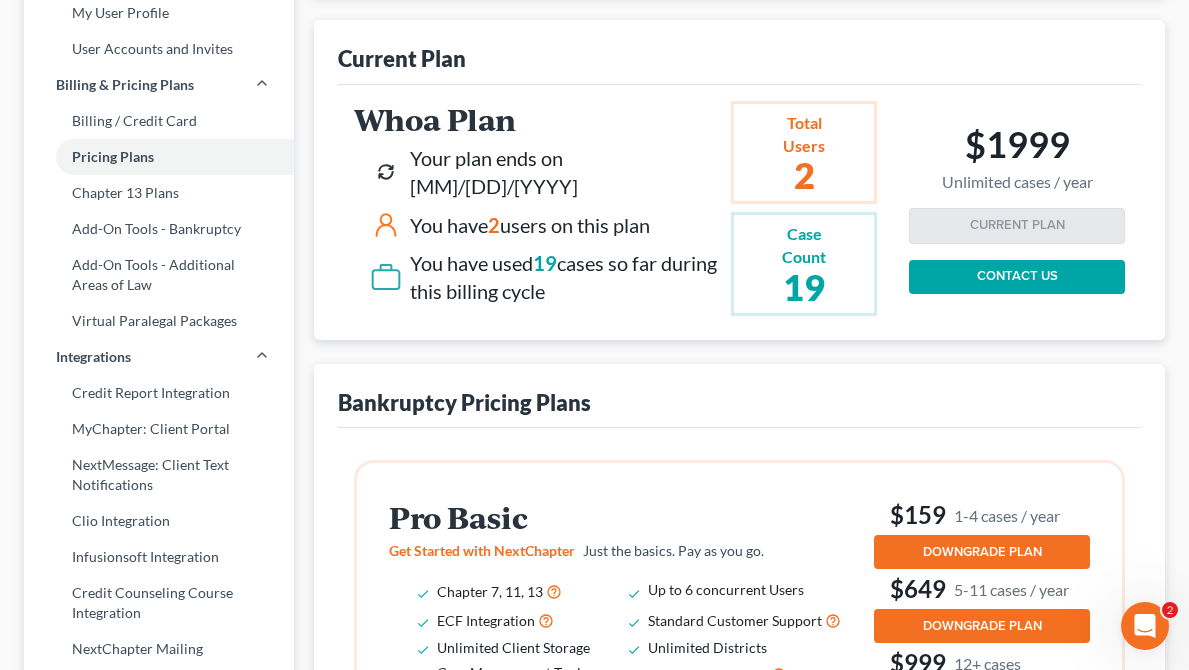 scroll, scrollTop: 0, scrollLeft: 0, axis: both 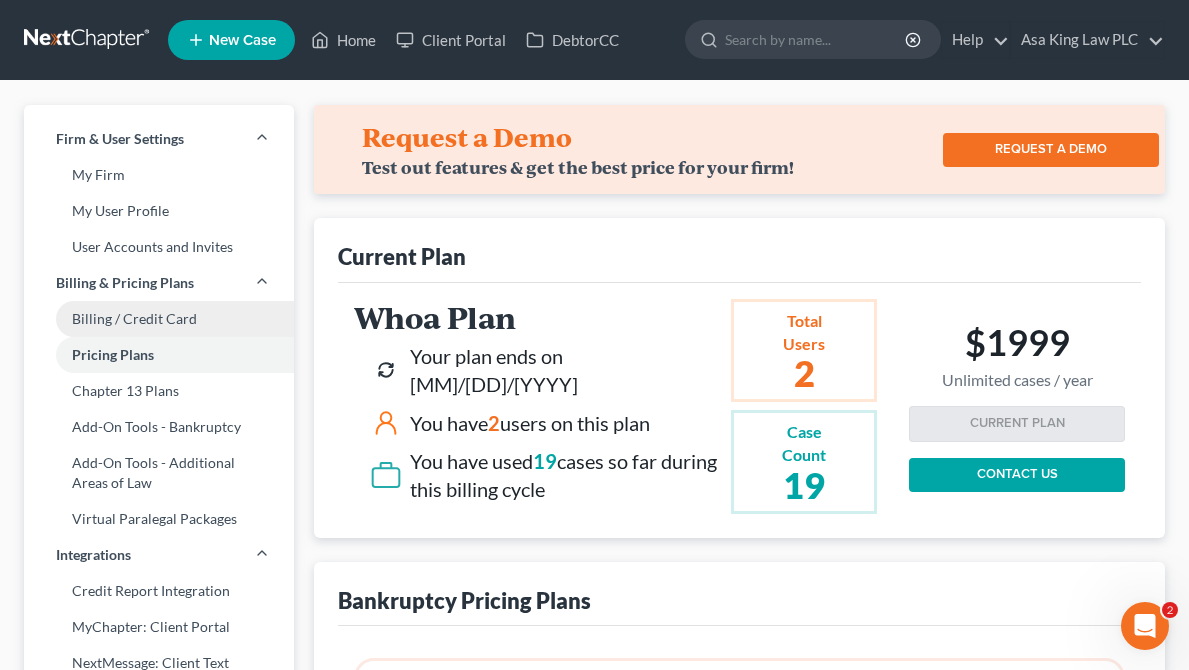 click on "Billing / Credit Card" at bounding box center (159, 319) 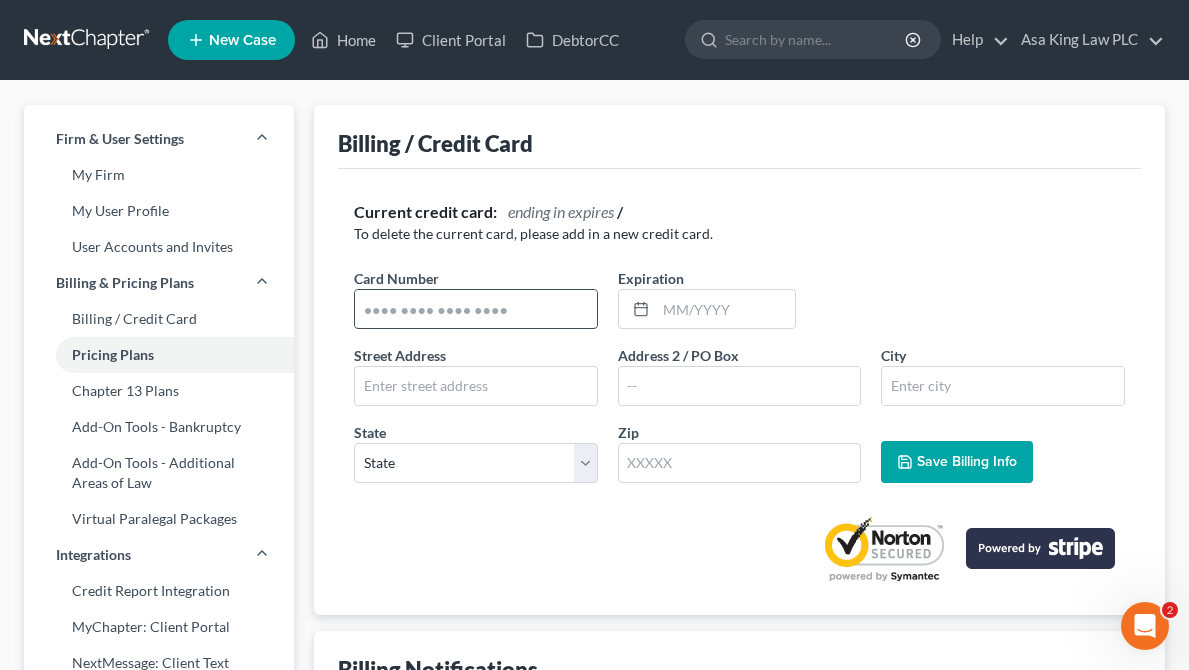 click at bounding box center [476, 309] 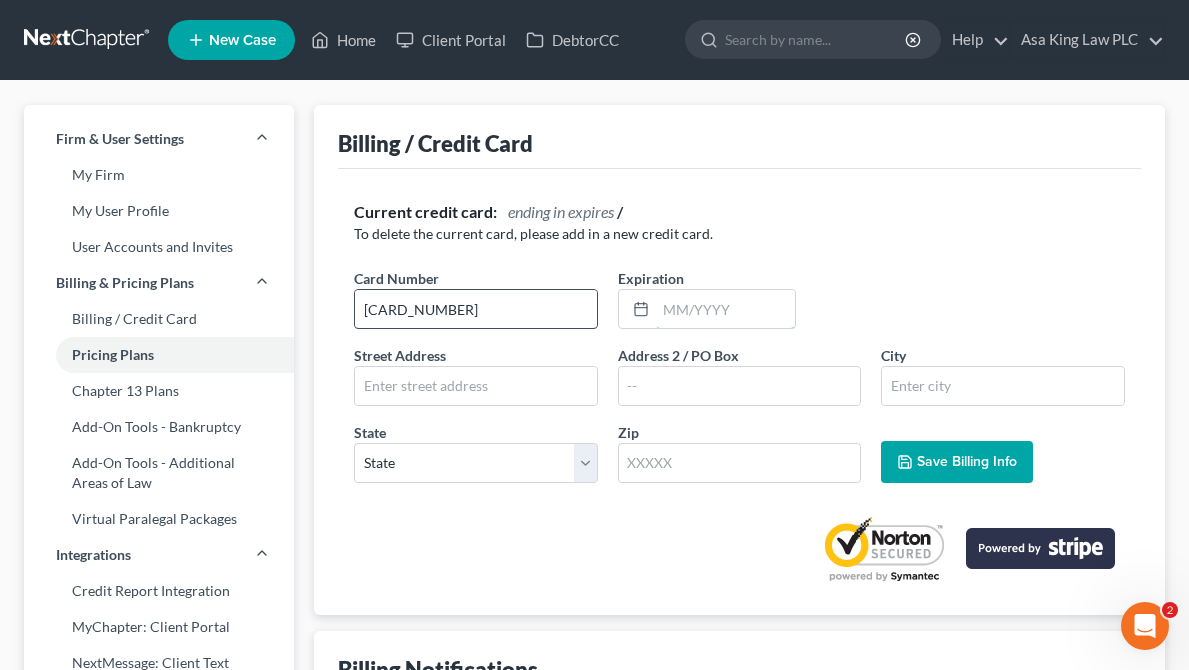 type on "09/2028" 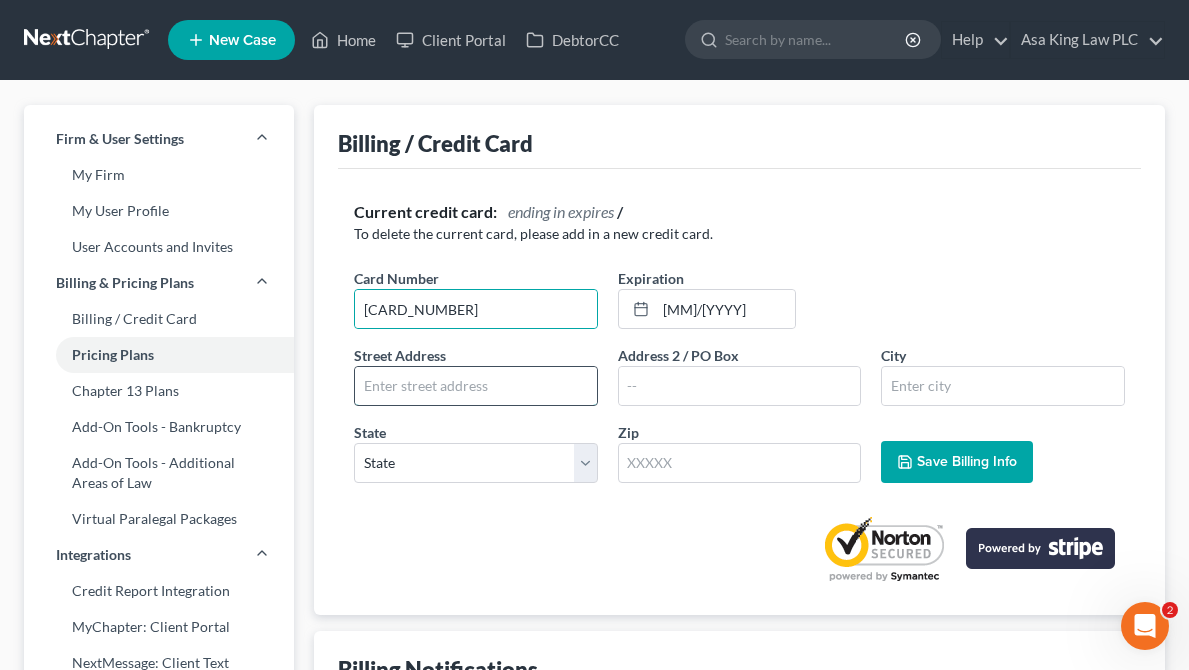 click at bounding box center [476, 386] 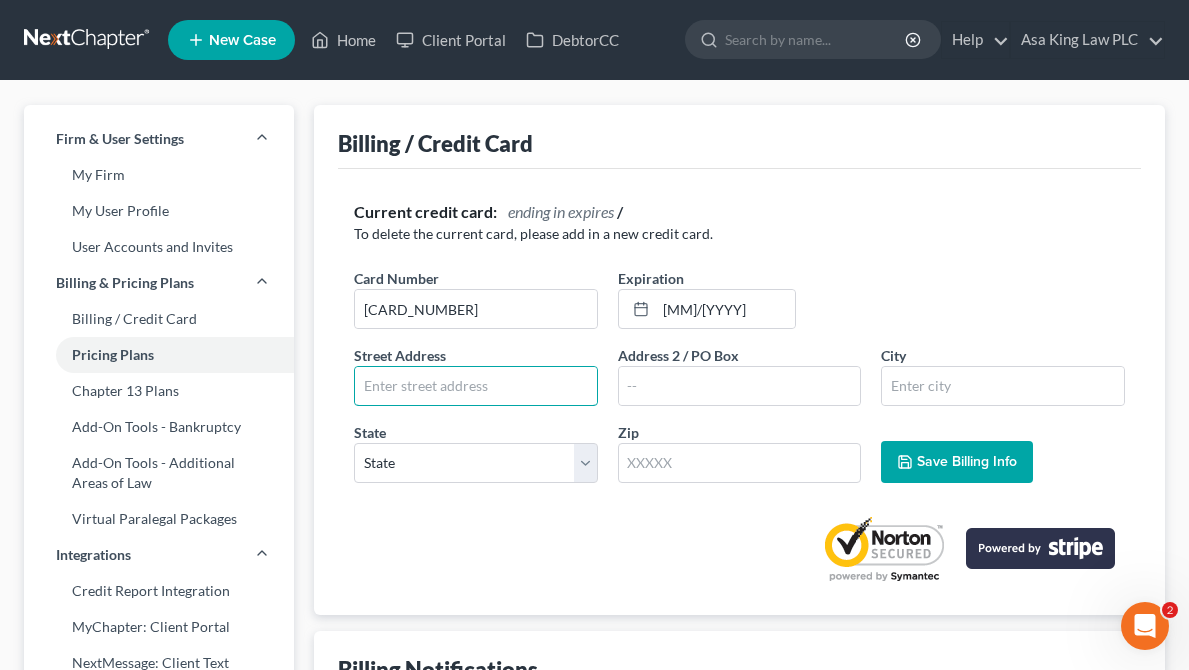 type on "[NUMBER] [STREET]" 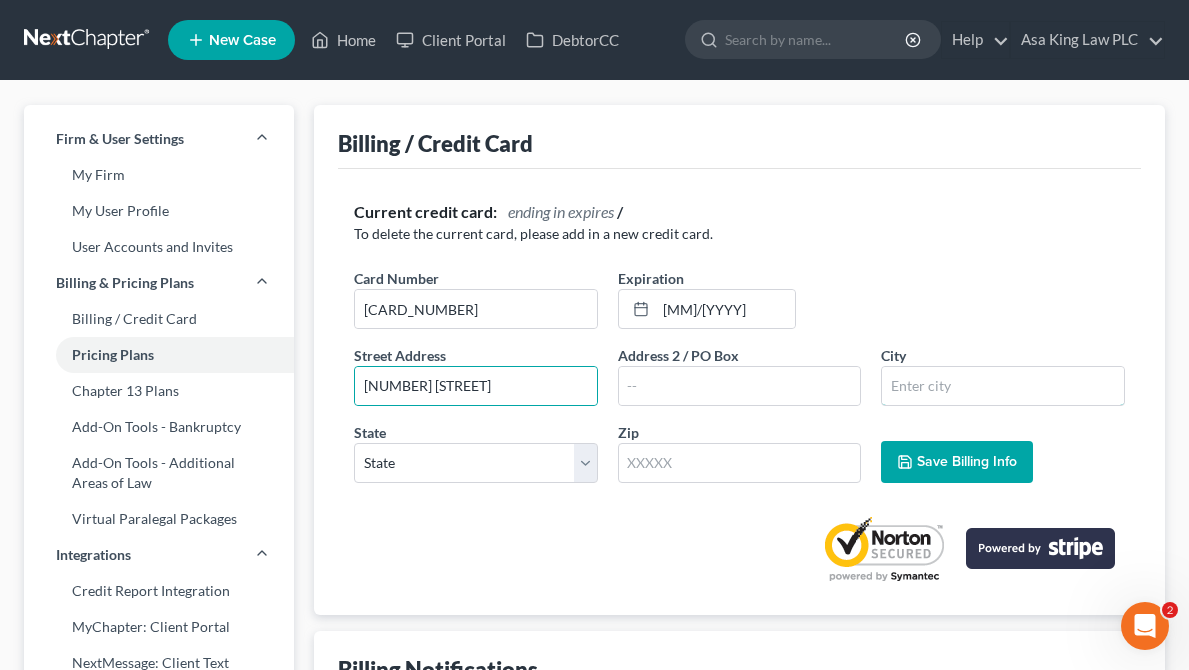 type on "[LAST]" 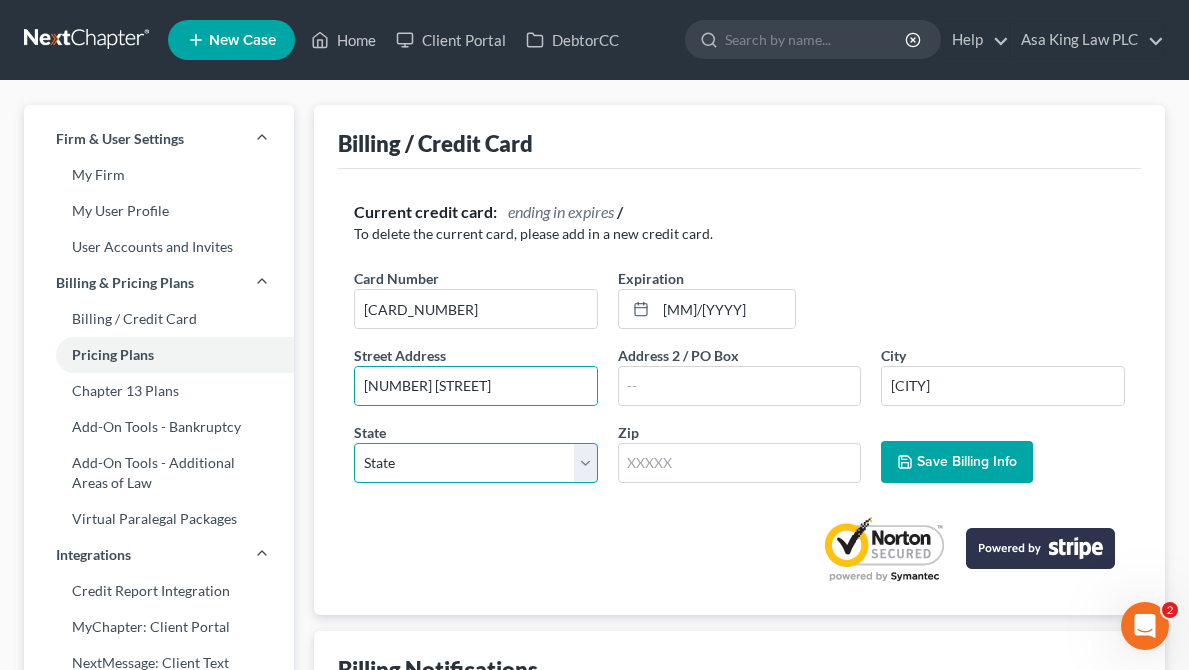select on "2" 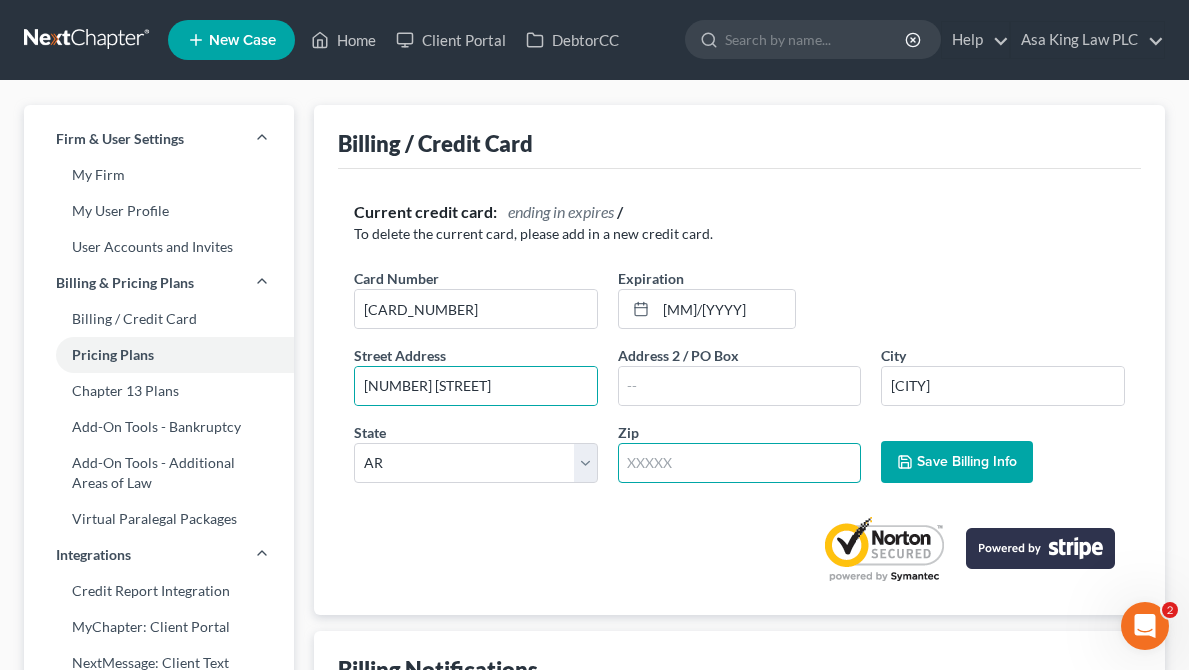 type on "[ZIP]" 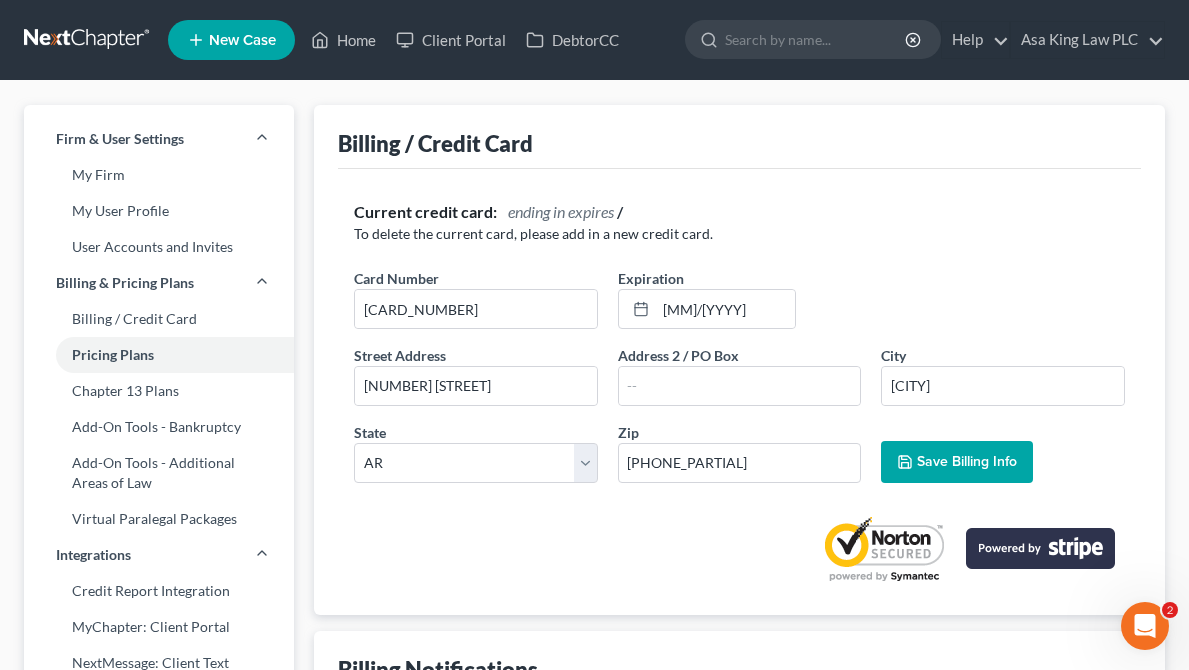 click on "Save Billing Info" at bounding box center (967, 461) 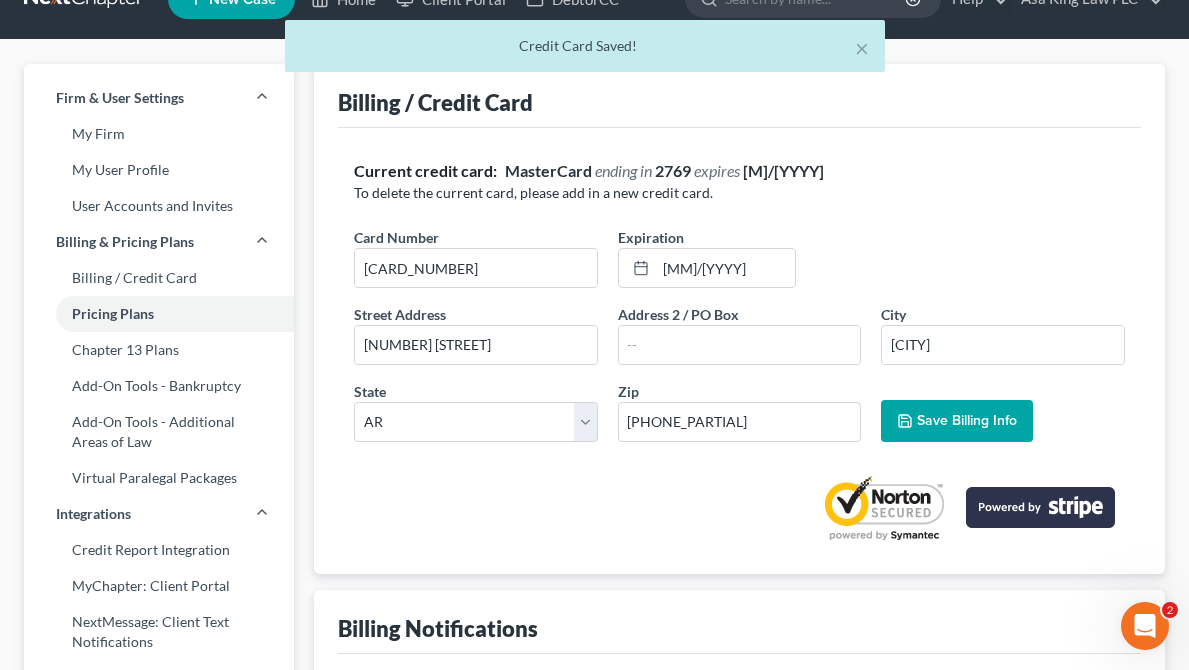 scroll, scrollTop: 0, scrollLeft: 0, axis: both 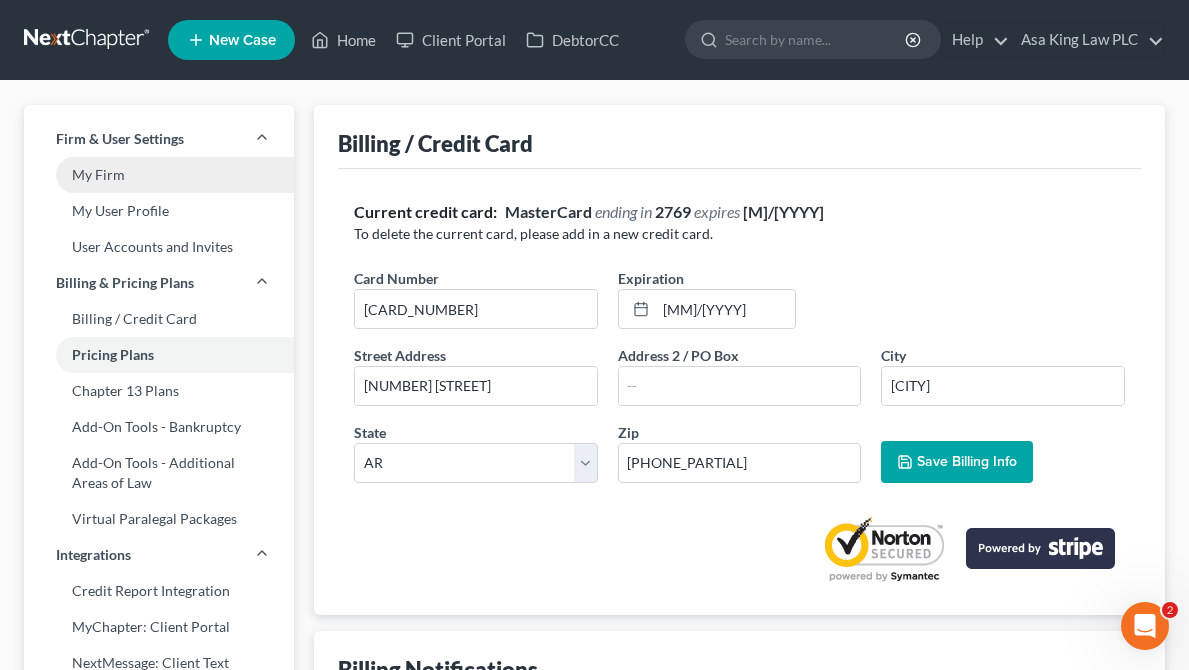 click on "My Firm" at bounding box center (159, 175) 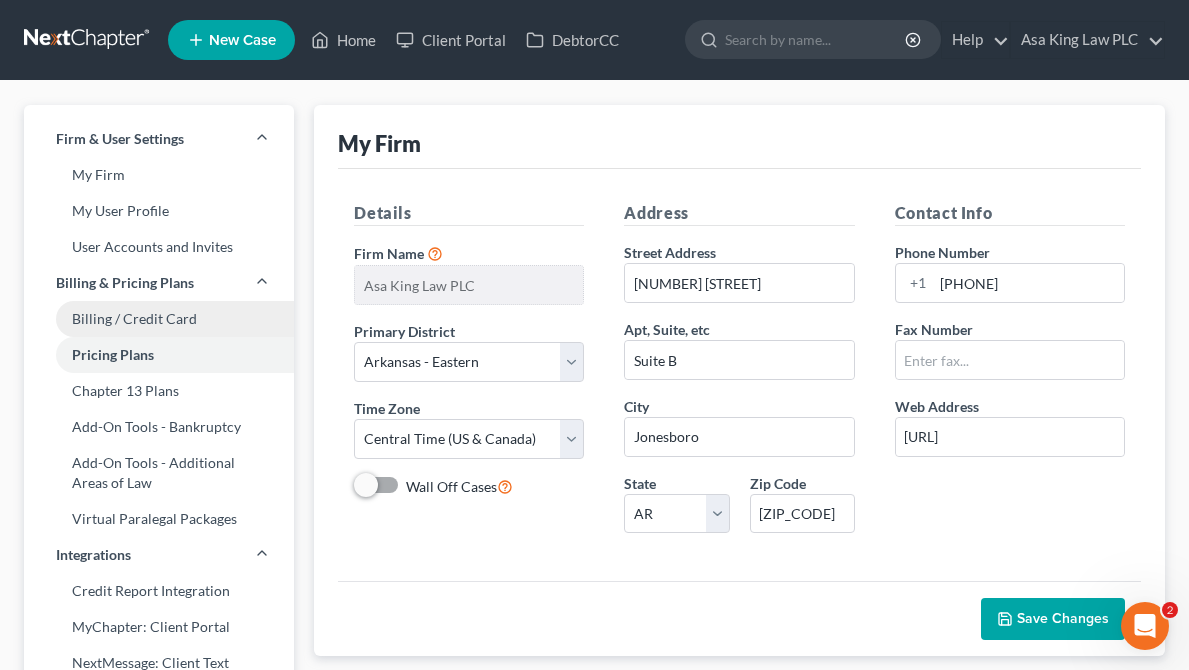 click on "Billing / Credit Card" at bounding box center (159, 319) 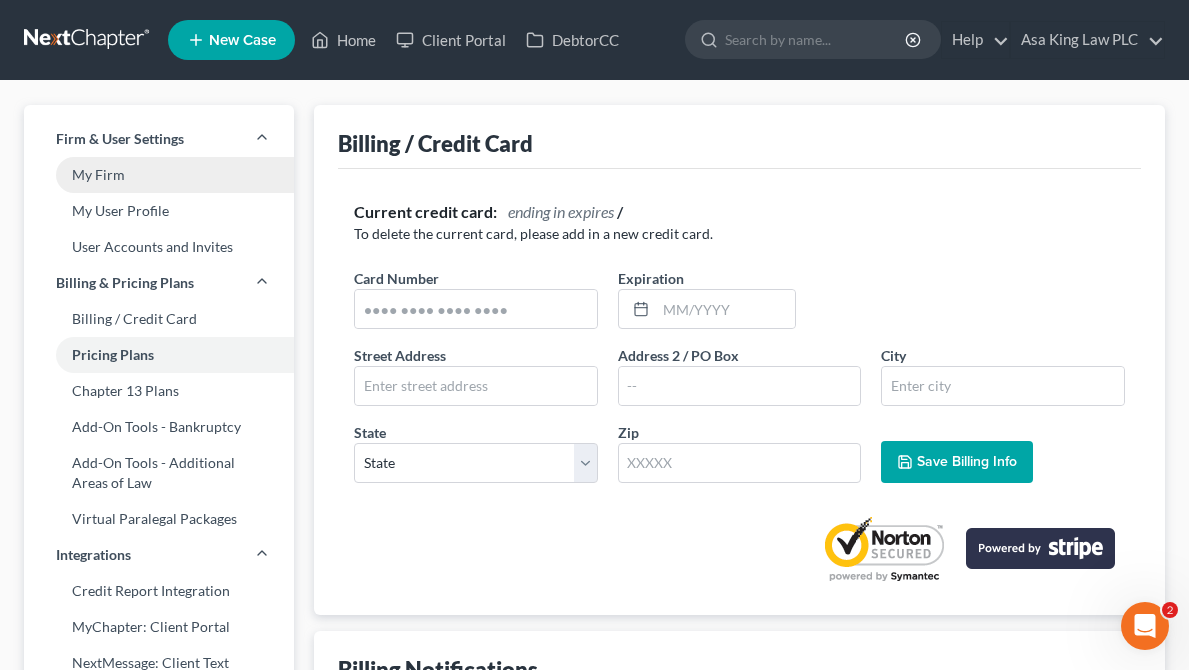 click on "My Firm" at bounding box center [159, 175] 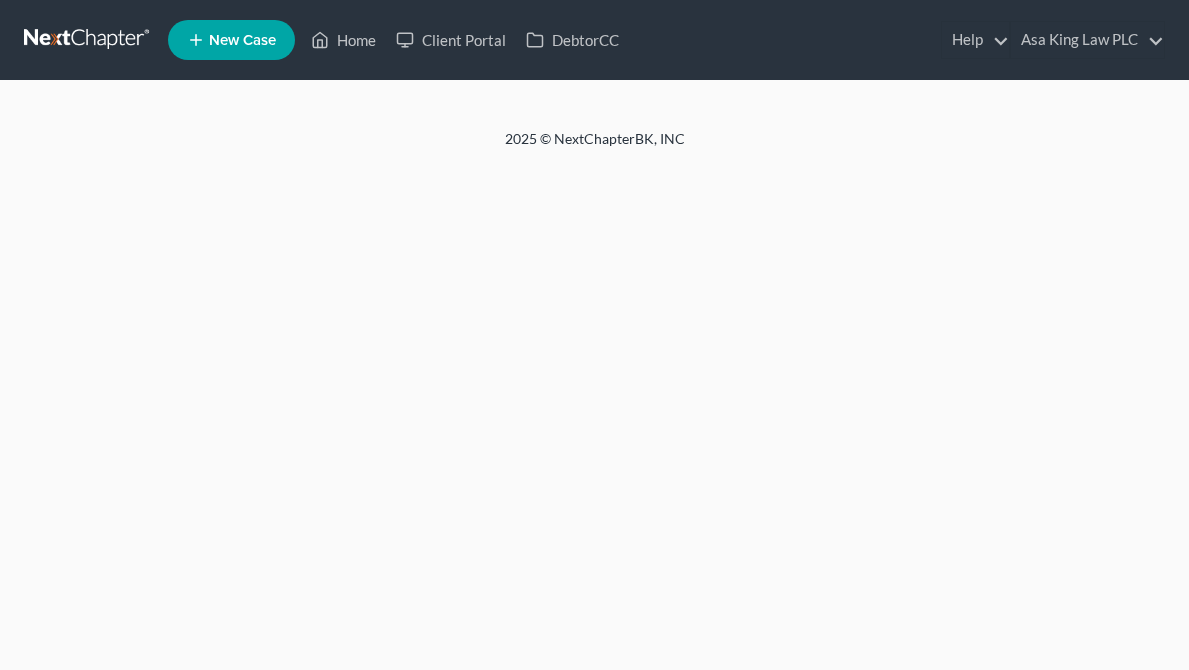 scroll, scrollTop: 0, scrollLeft: 0, axis: both 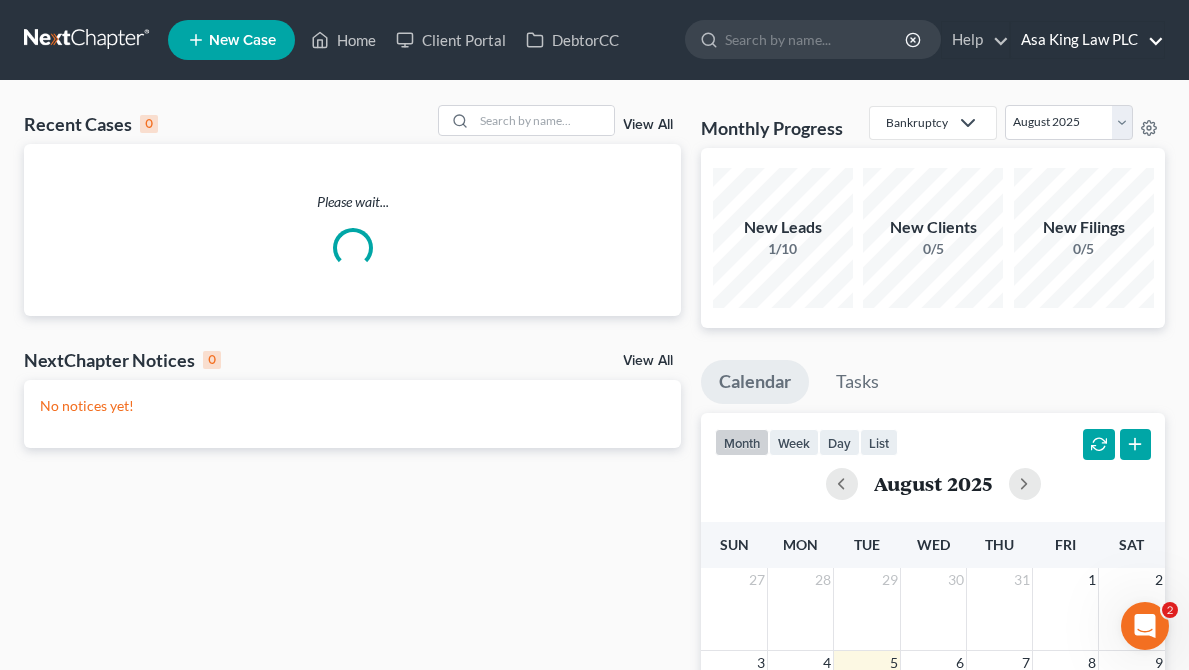 click on "Asa King Law PLC" at bounding box center (1087, 40) 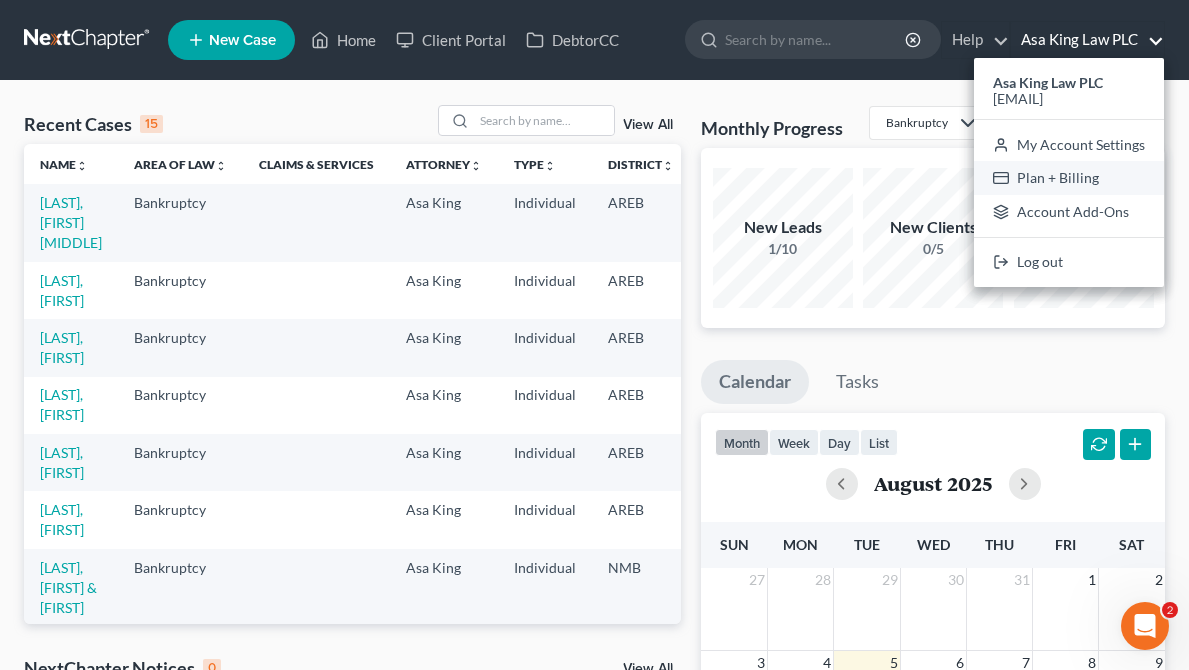 click on "Plan + Billing" at bounding box center [1069, 178] 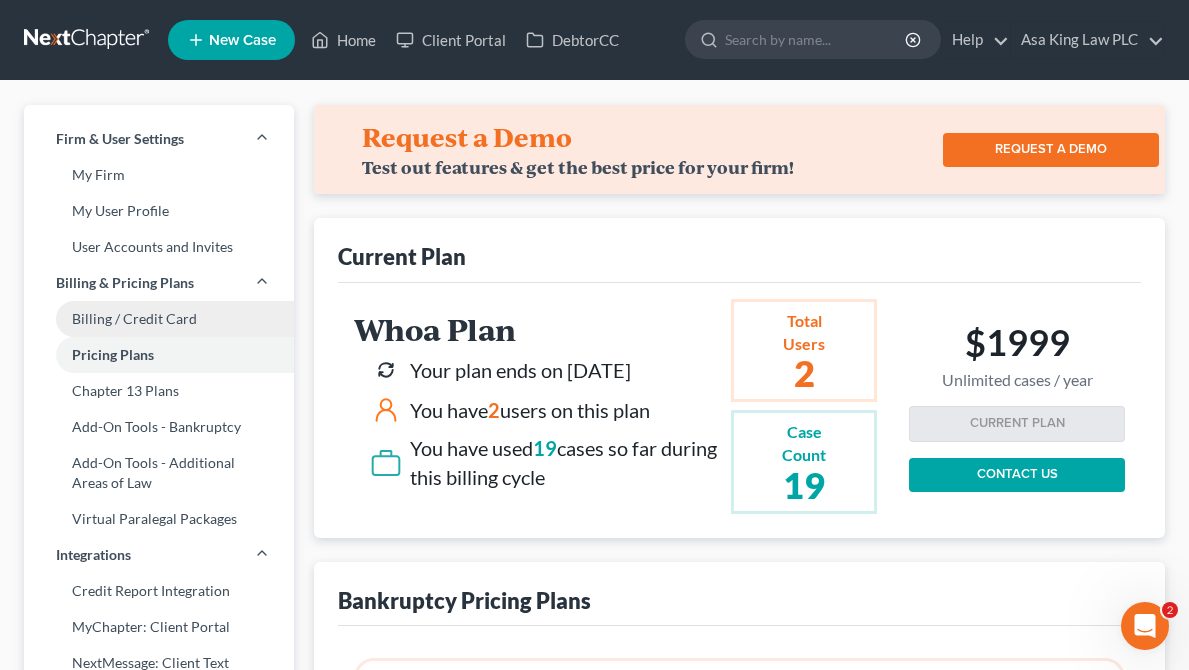 click on "Billing / Credit Card" at bounding box center [159, 319] 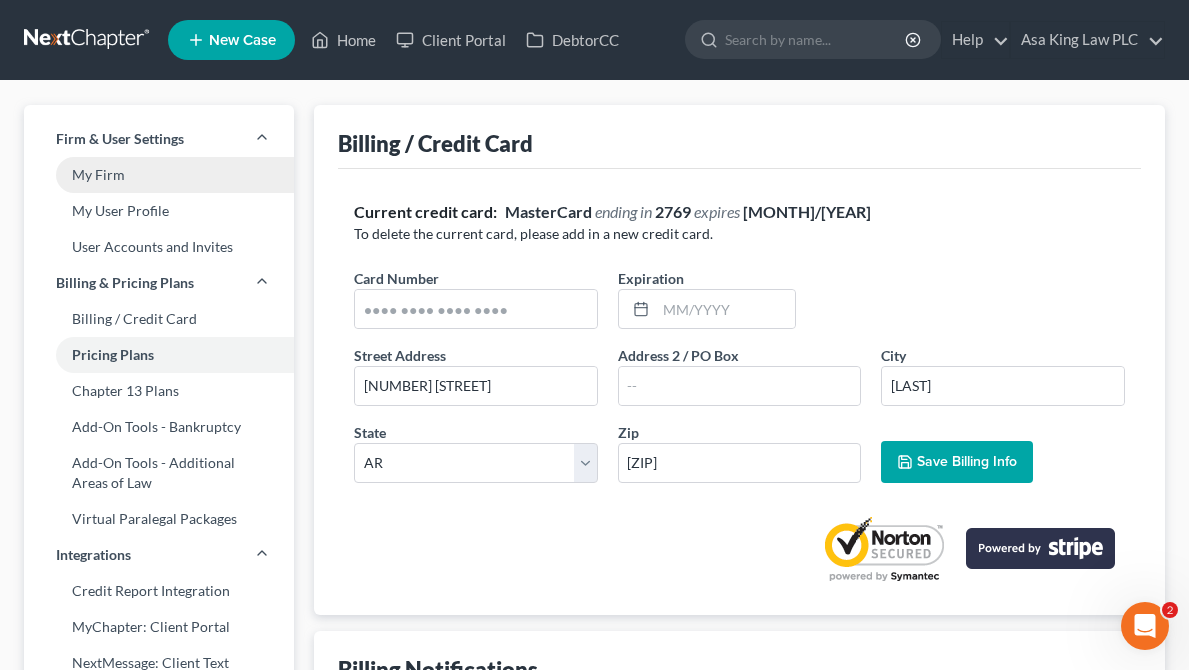 click on "My Firm" at bounding box center [159, 175] 